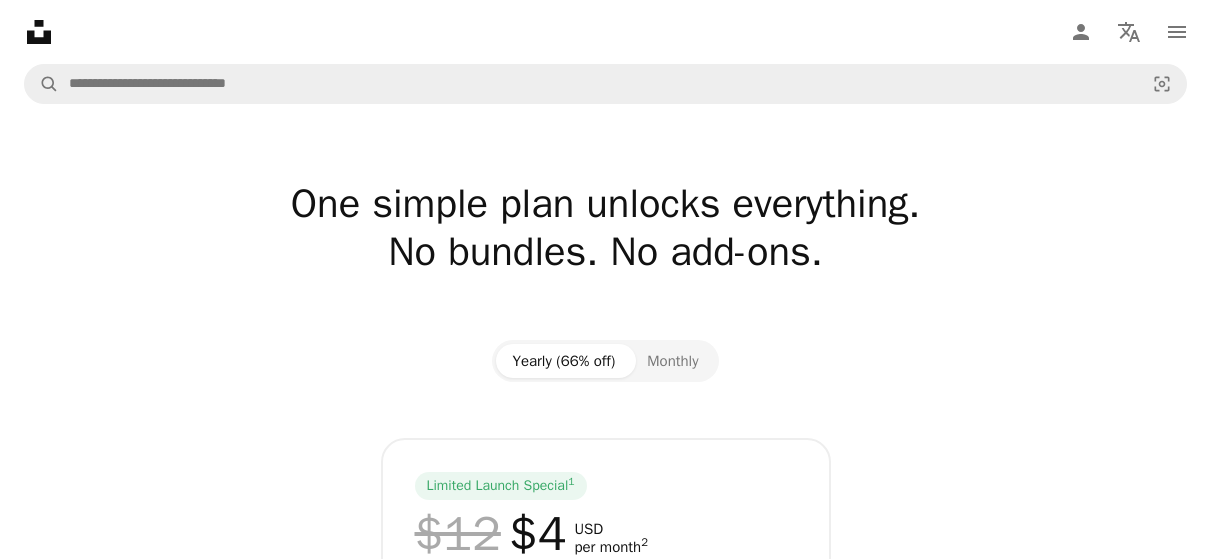 scroll, scrollTop: 0, scrollLeft: 0, axis: both 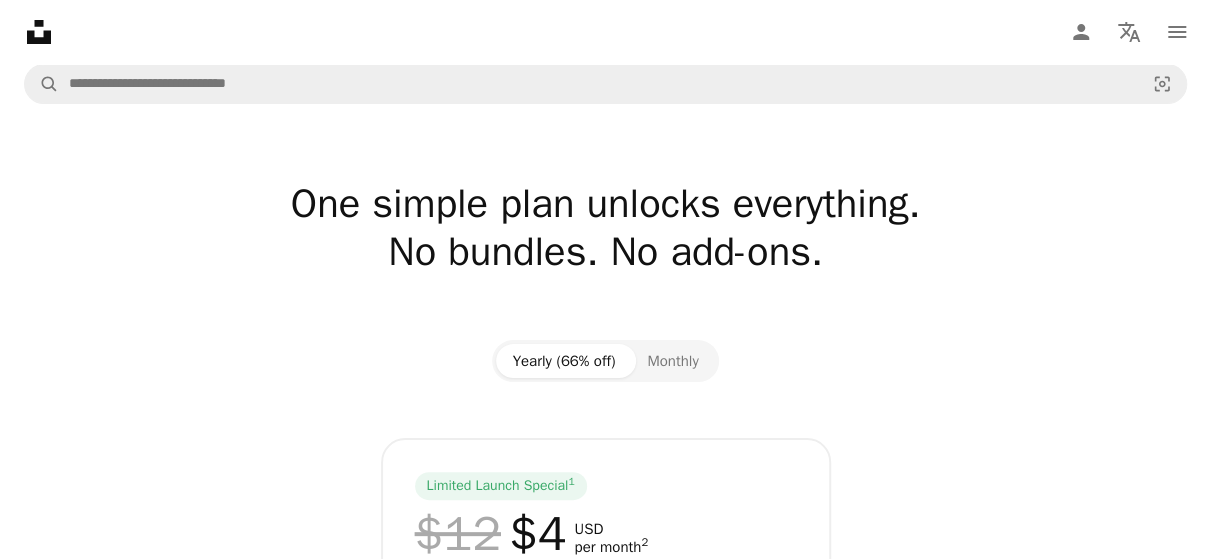 click on "One simple plan unlocks everything. No bundles. No add-ons." at bounding box center [605, 252] 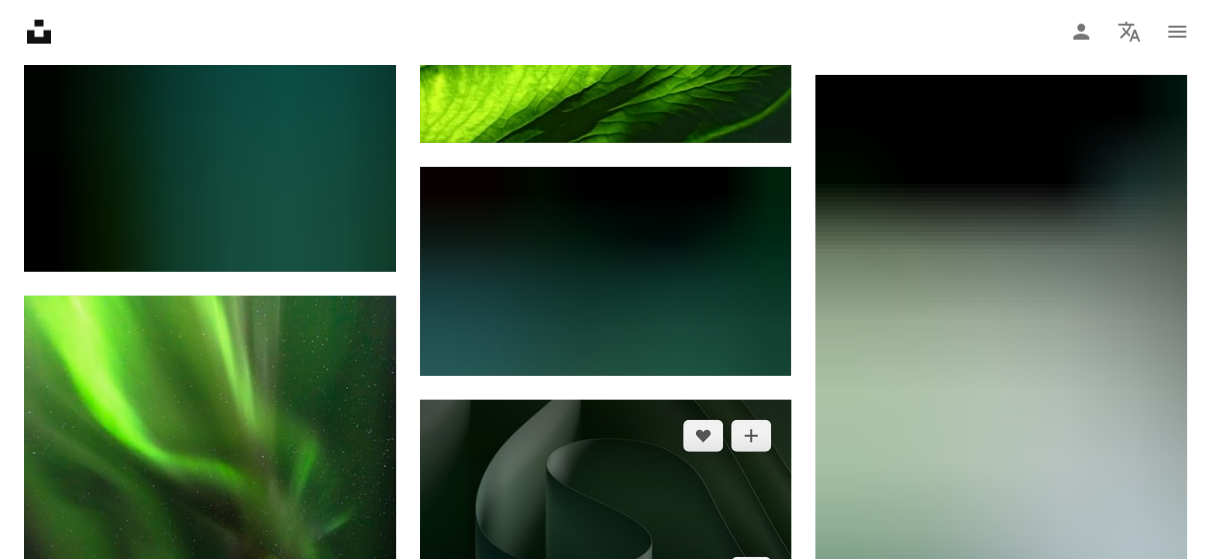 scroll, scrollTop: 2572, scrollLeft: 0, axis: vertical 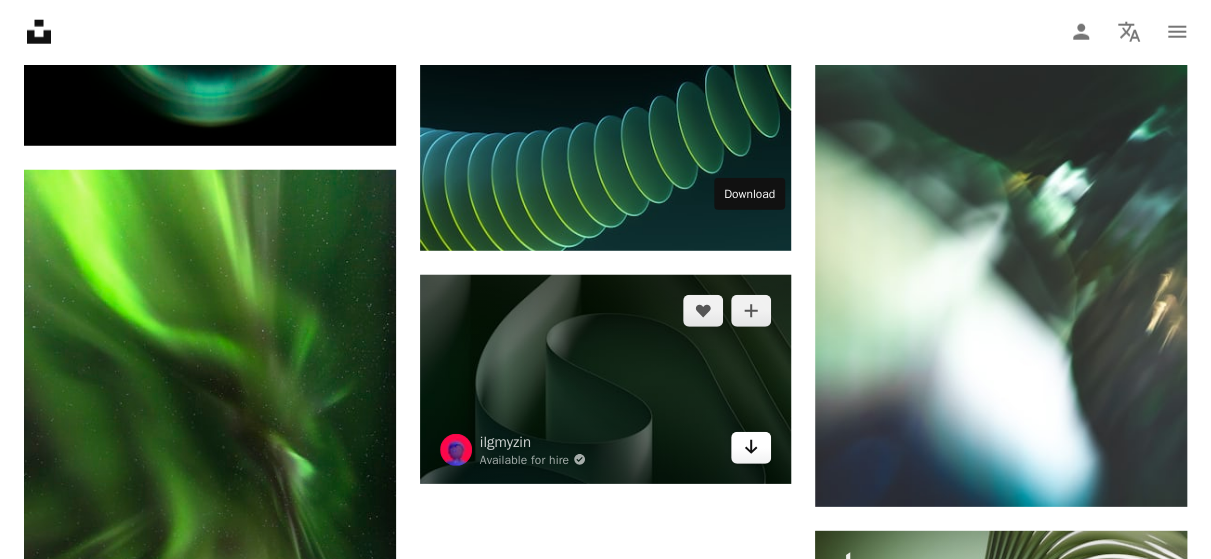 click on "Arrow pointing down" 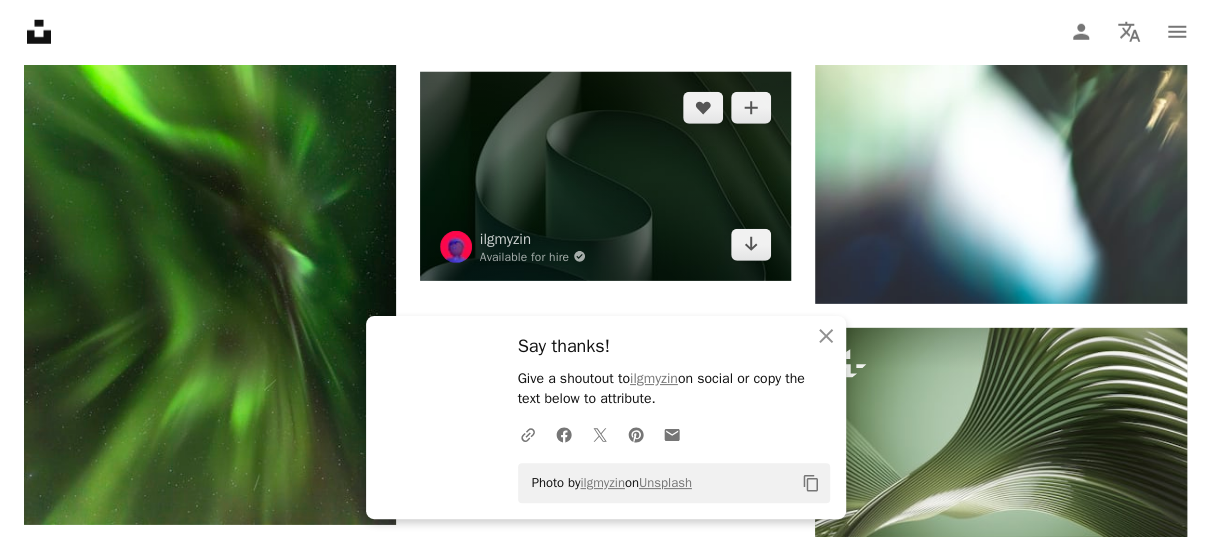 scroll, scrollTop: 2972, scrollLeft: 0, axis: vertical 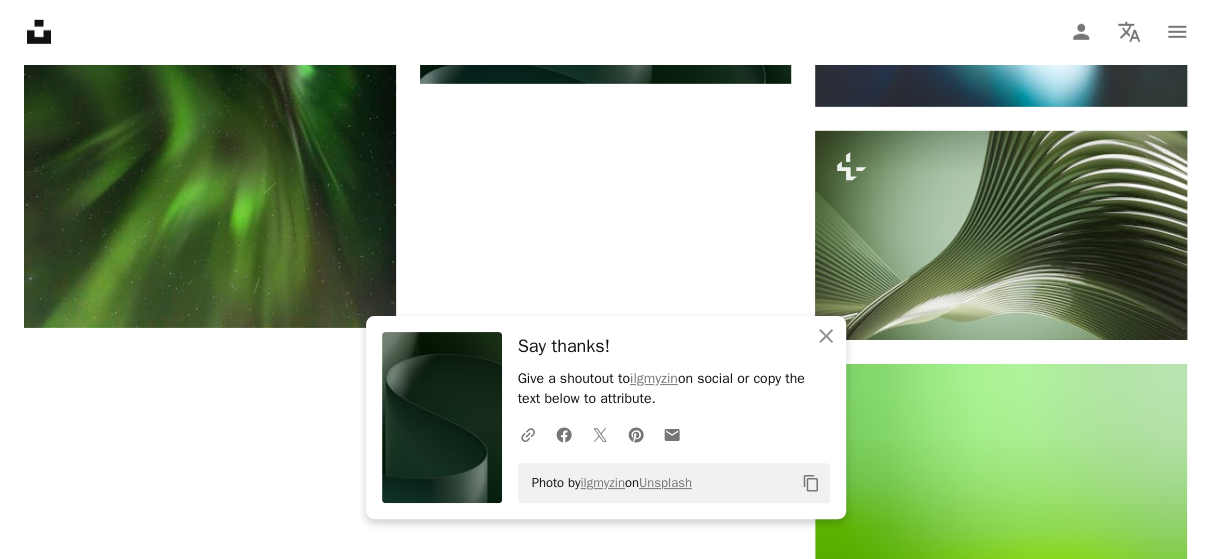 click on "Load more" at bounding box center (605, 692) 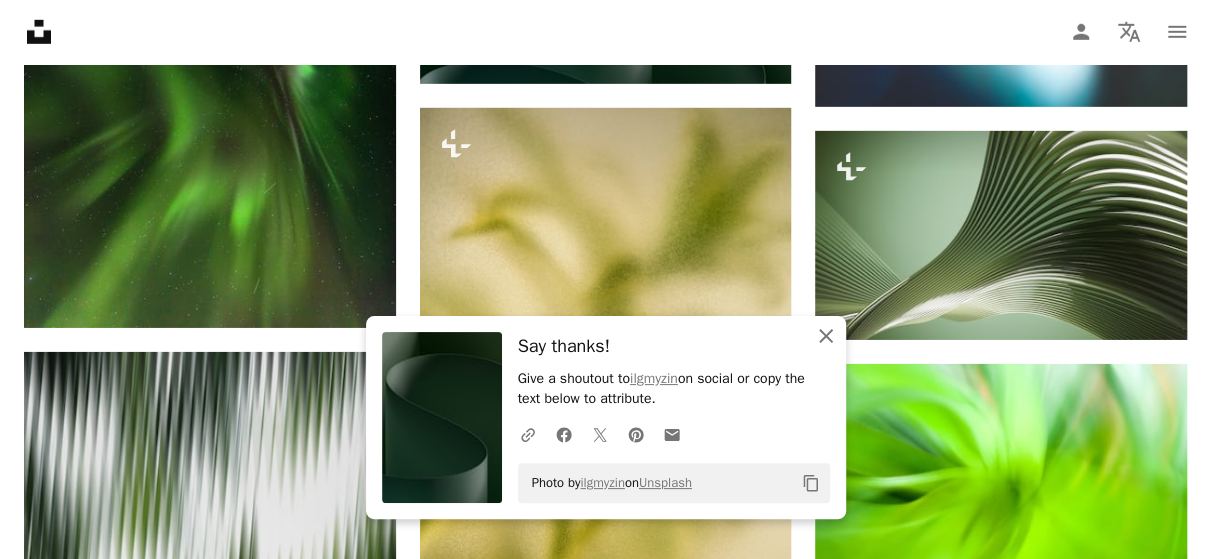 click on "An X shape" 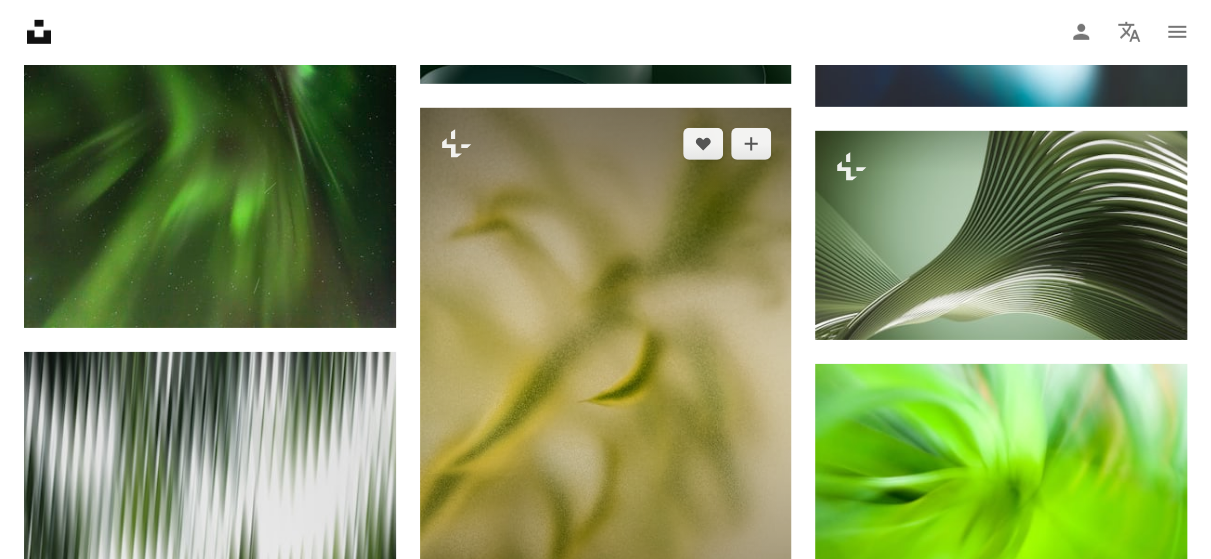 type 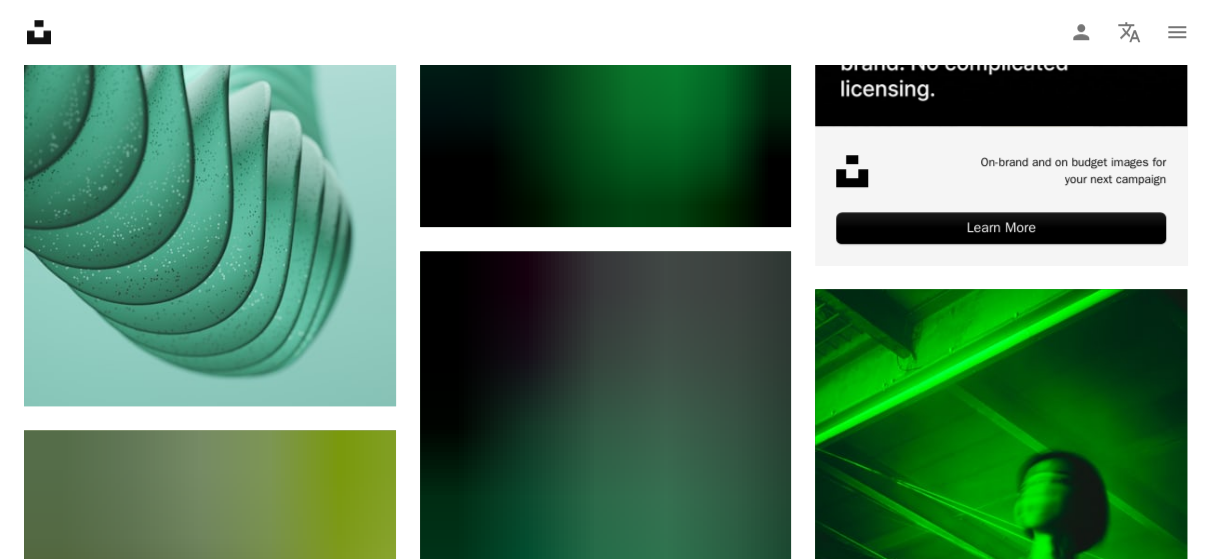 scroll, scrollTop: 8072, scrollLeft: 0, axis: vertical 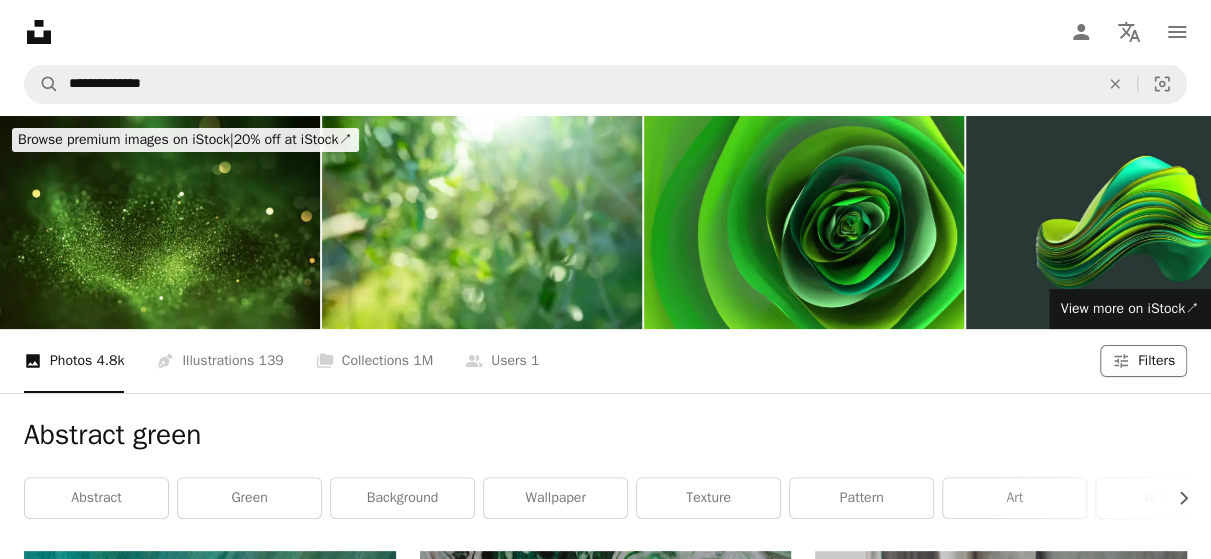 click on "Filters Filters" at bounding box center (1143, 361) 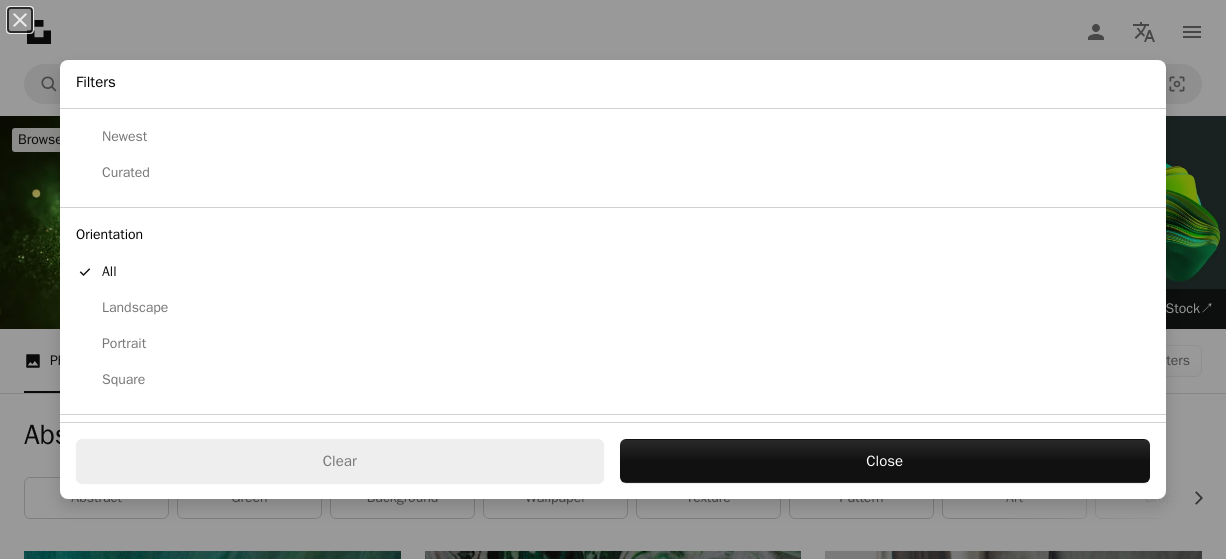 scroll, scrollTop: 100, scrollLeft: 0, axis: vertical 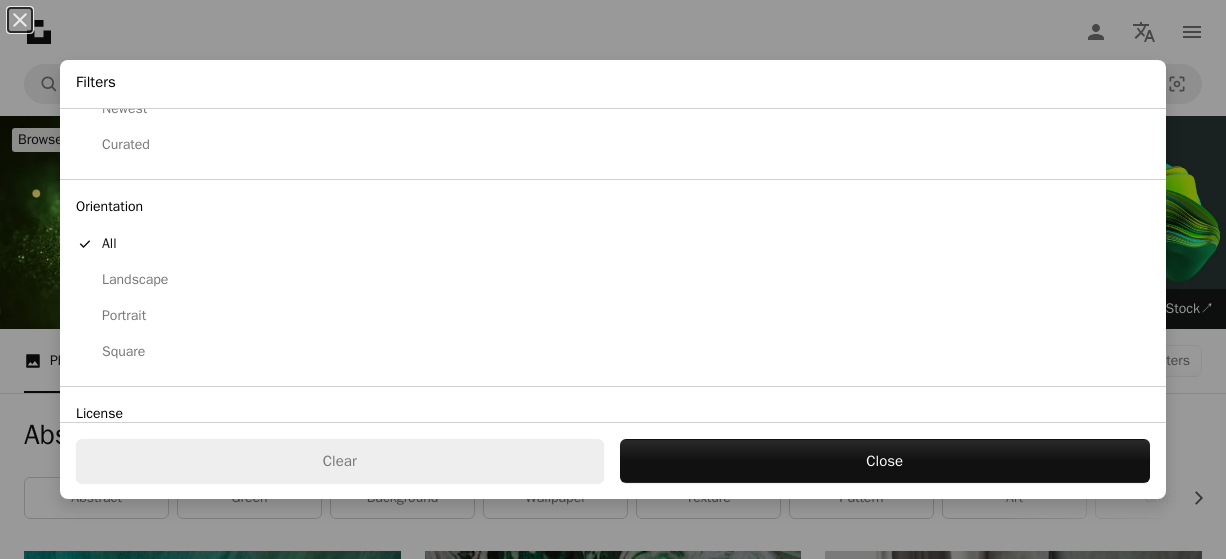 click on "Landscape" at bounding box center (613, 280) 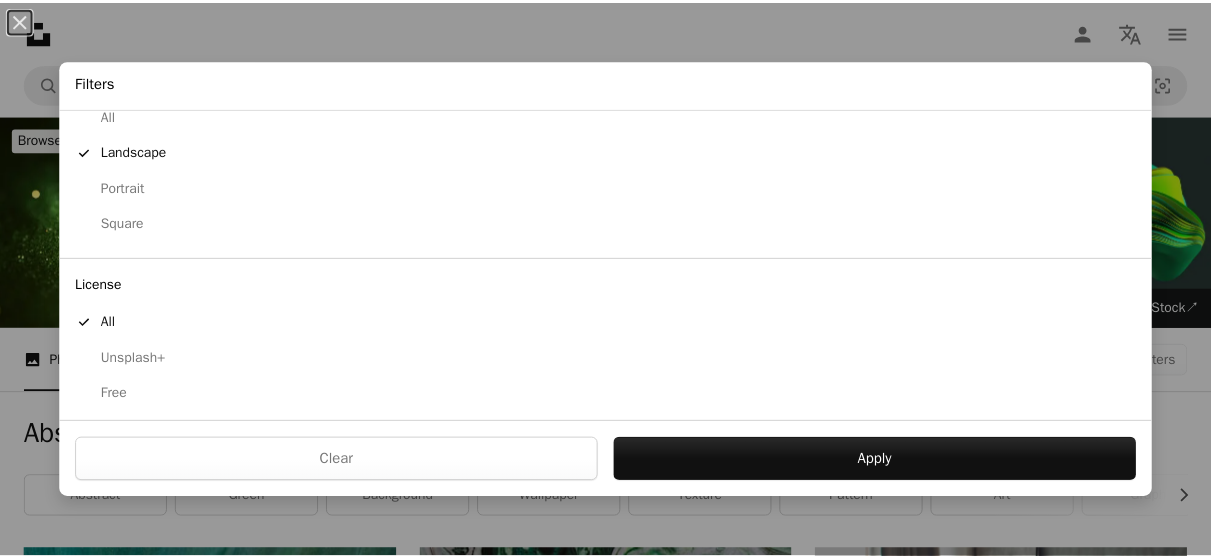 scroll, scrollTop: 231, scrollLeft: 0, axis: vertical 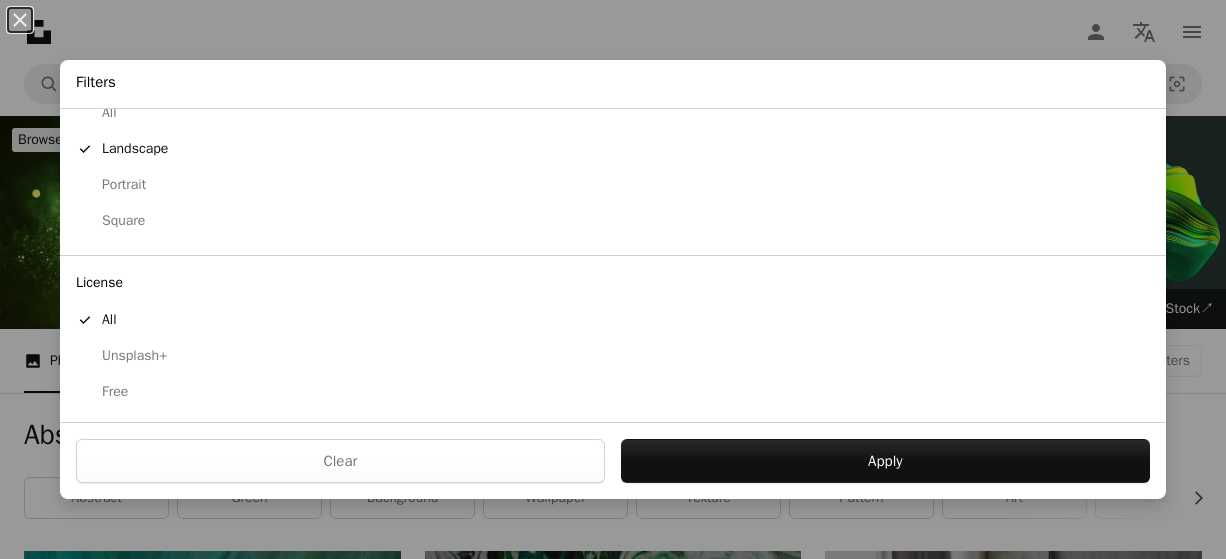 click on "Free" at bounding box center (613, 392) 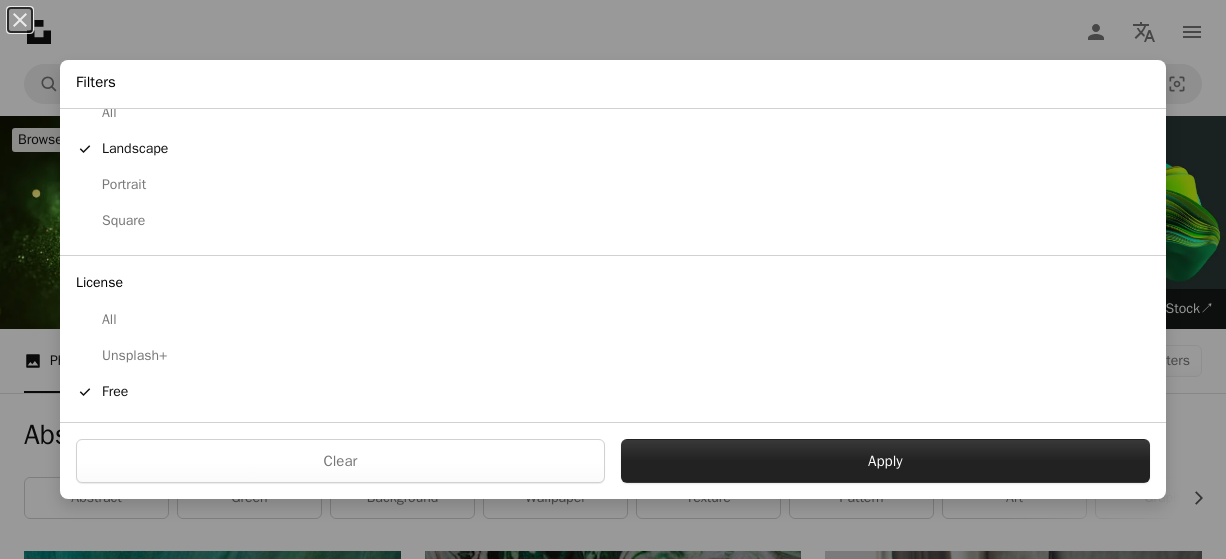 click on "Apply" at bounding box center (885, 461) 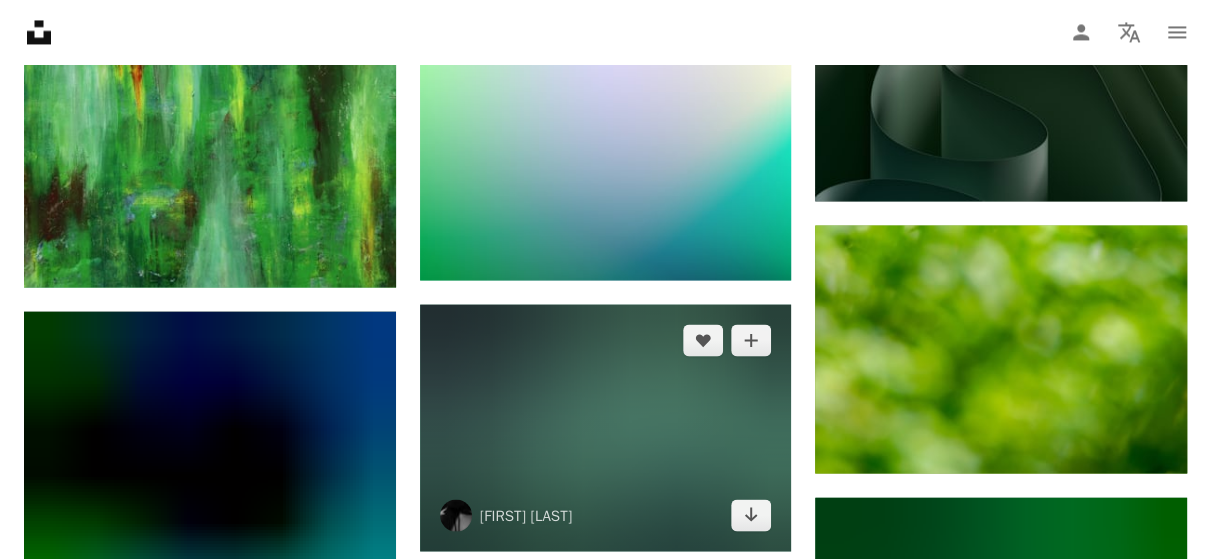 scroll, scrollTop: 1400, scrollLeft: 0, axis: vertical 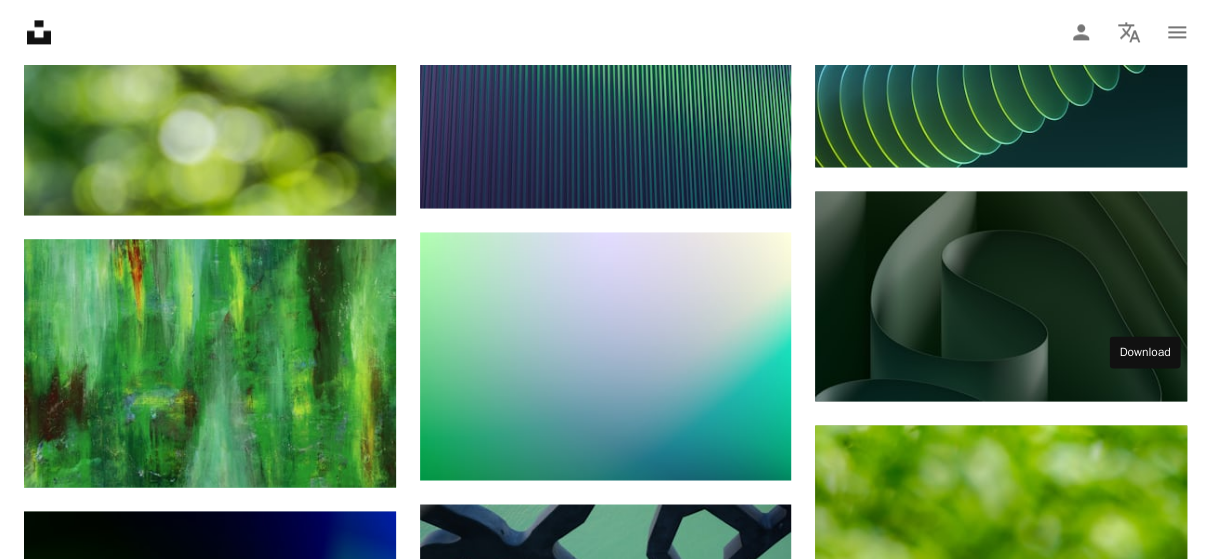 click on "Arrow pointing down" 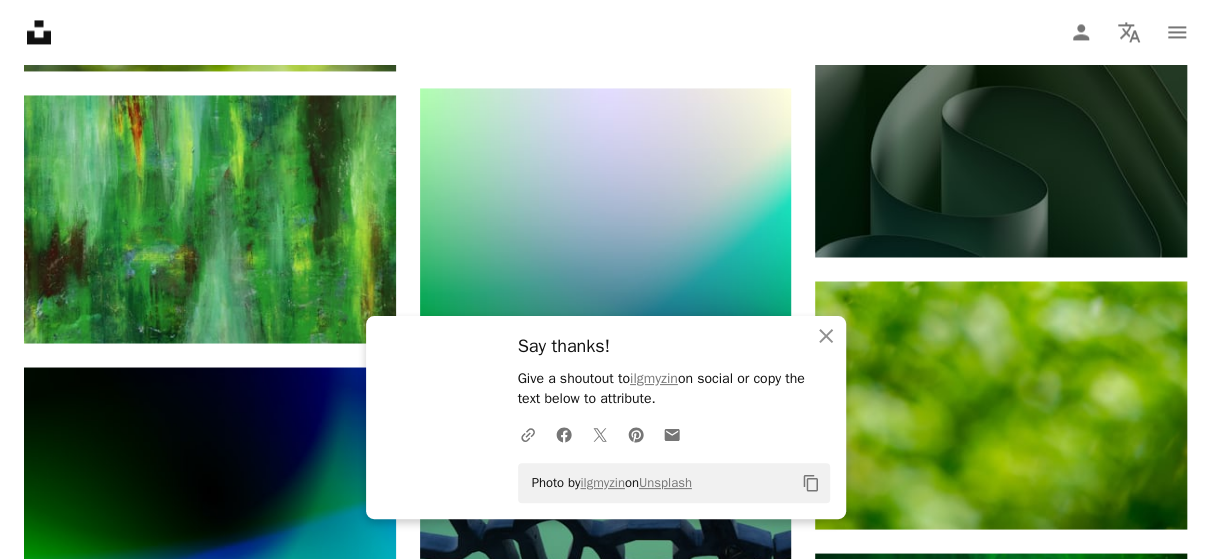scroll, scrollTop: 1800, scrollLeft: 0, axis: vertical 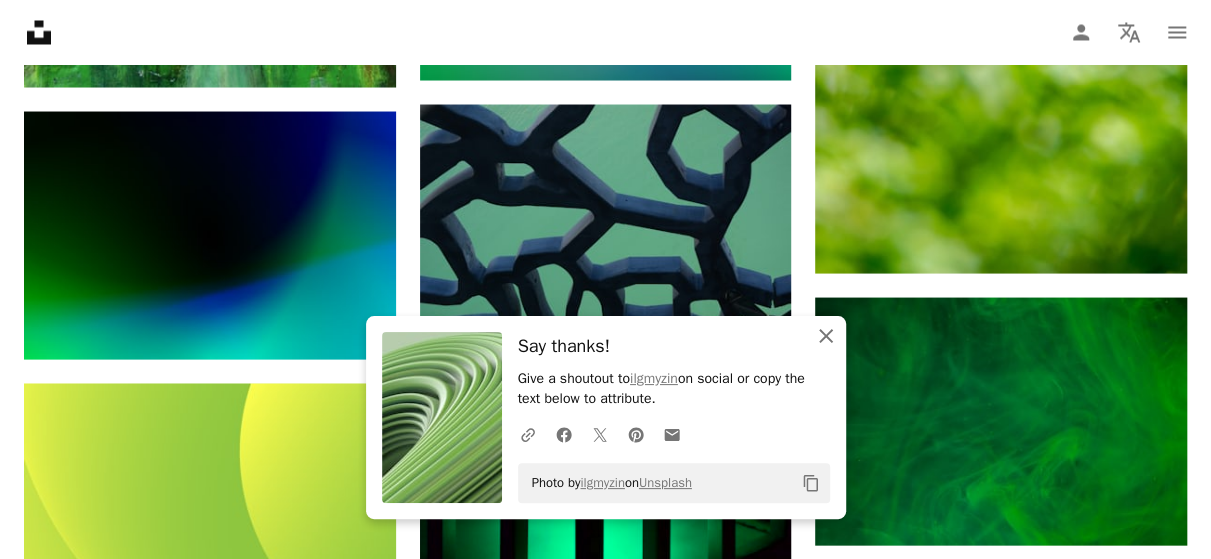 click 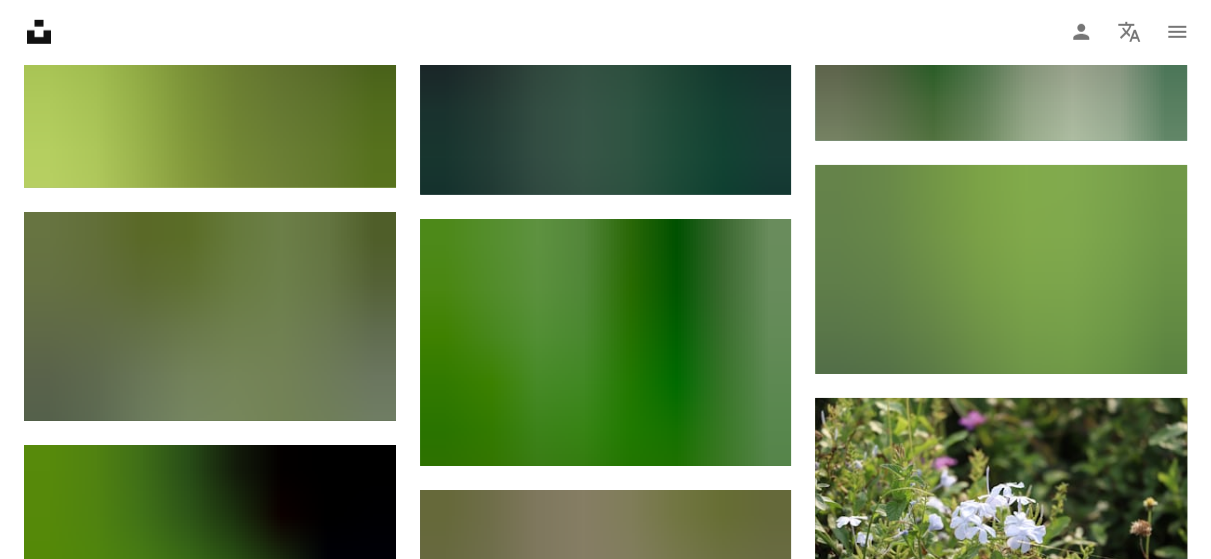 scroll, scrollTop: 21200, scrollLeft: 0, axis: vertical 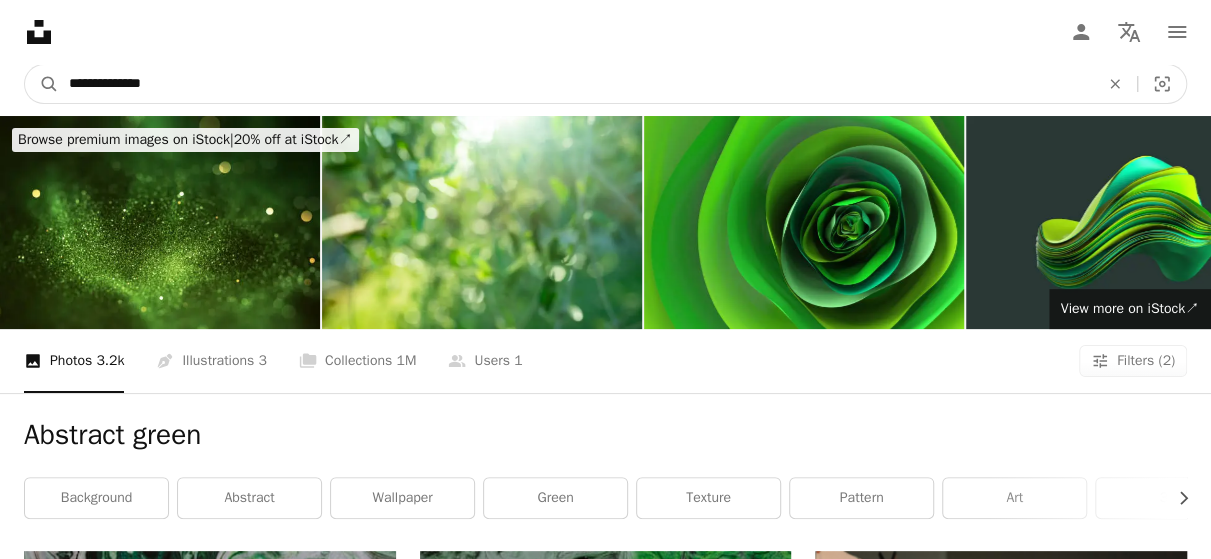 drag, startPoint x: 141, startPoint y: 83, endPoint x: 229, endPoint y: 81, distance: 88.02273 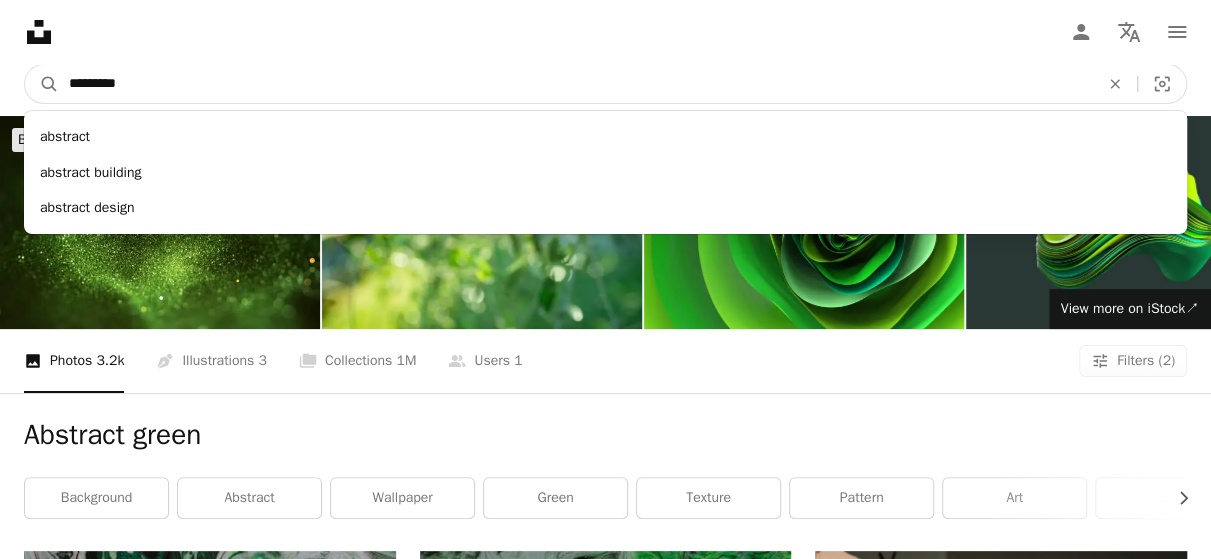type on "********" 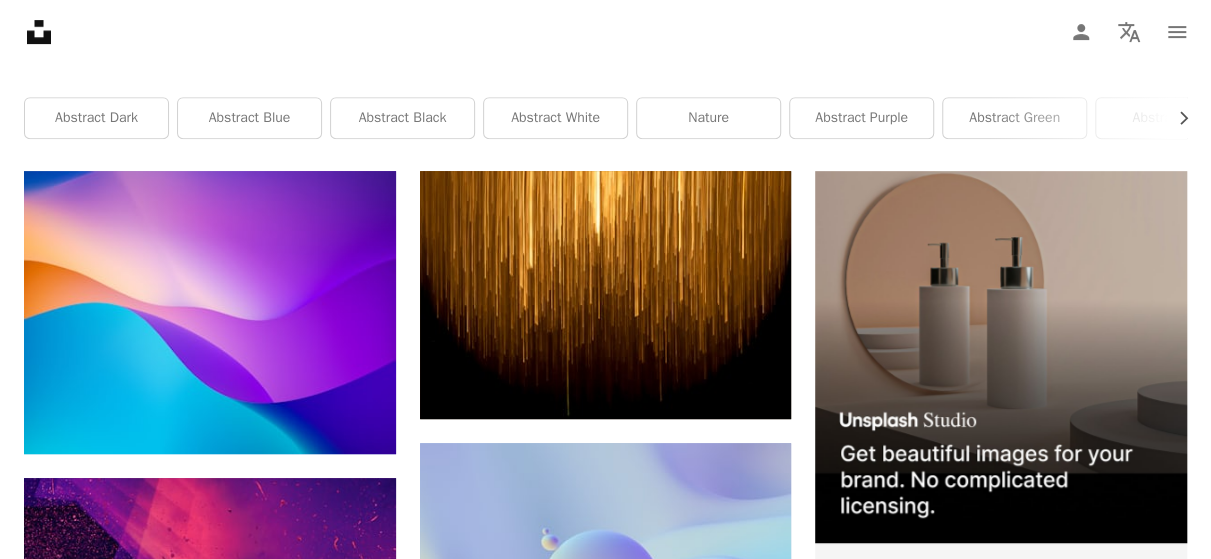 scroll, scrollTop: 0, scrollLeft: 0, axis: both 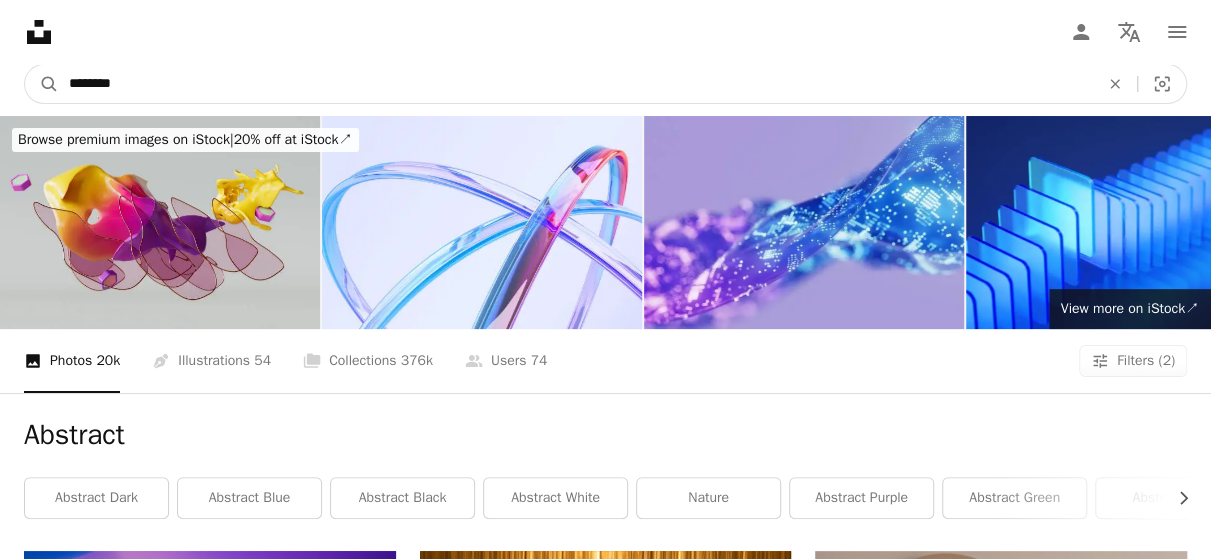 click on "********" at bounding box center [576, 84] 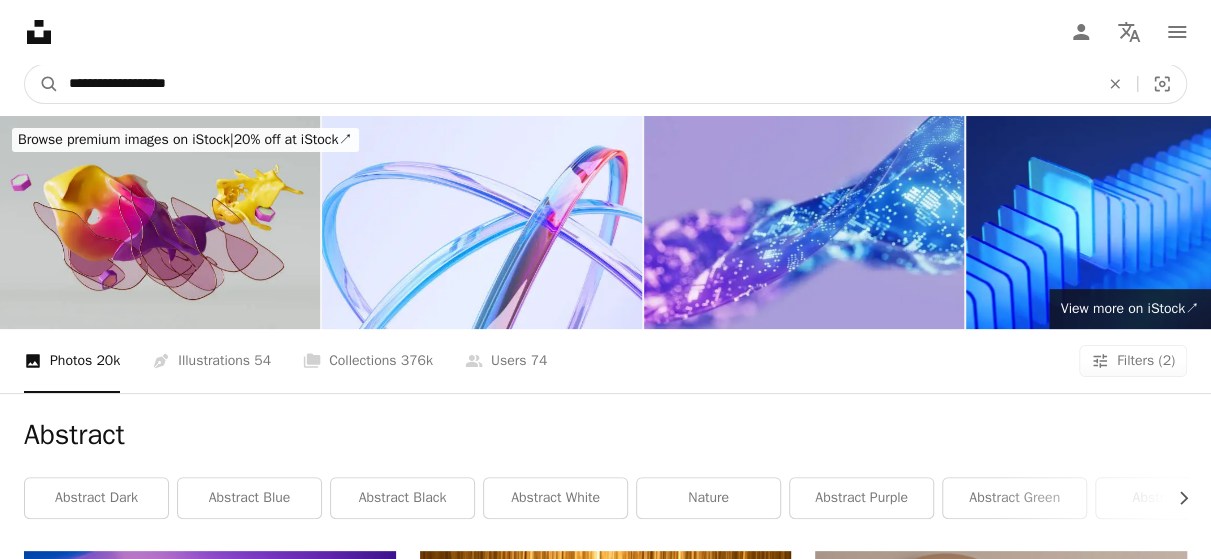 type on "**********" 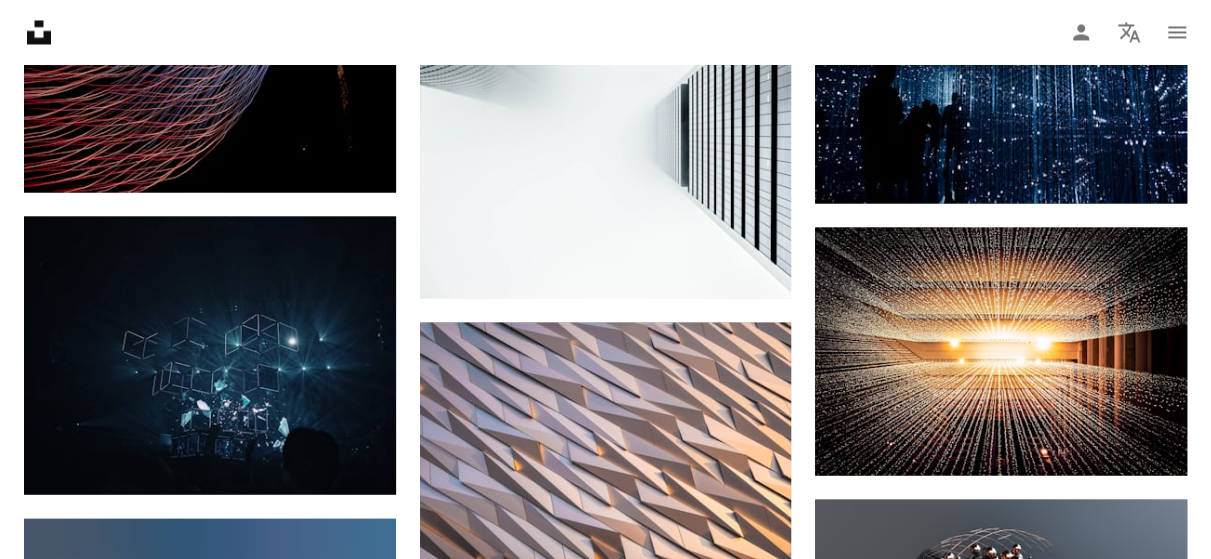 scroll, scrollTop: 2100, scrollLeft: 0, axis: vertical 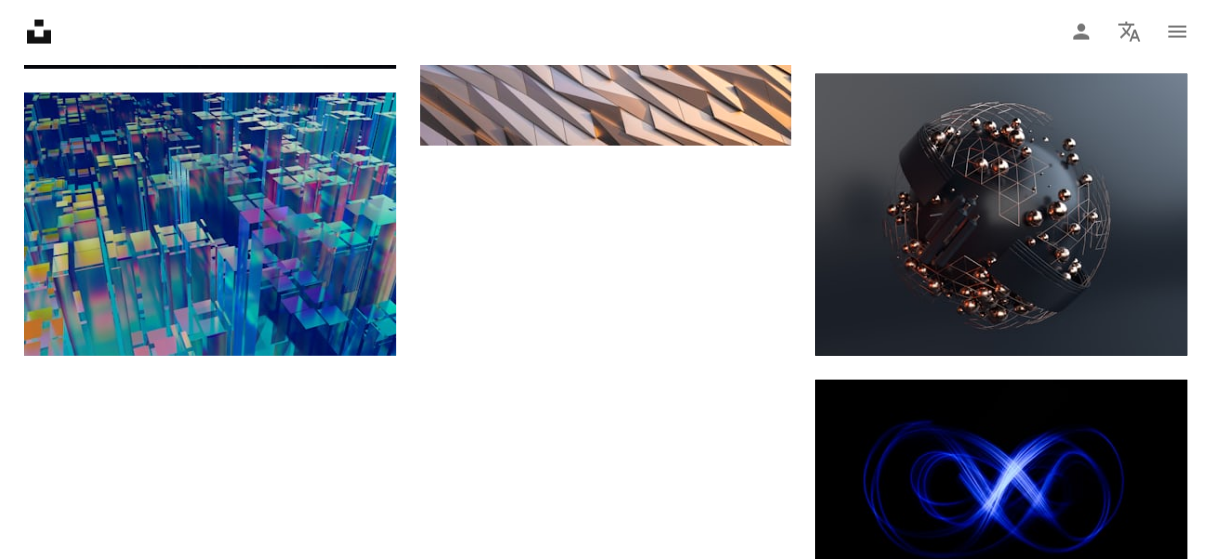 click on "Load more" at bounding box center (605, 980) 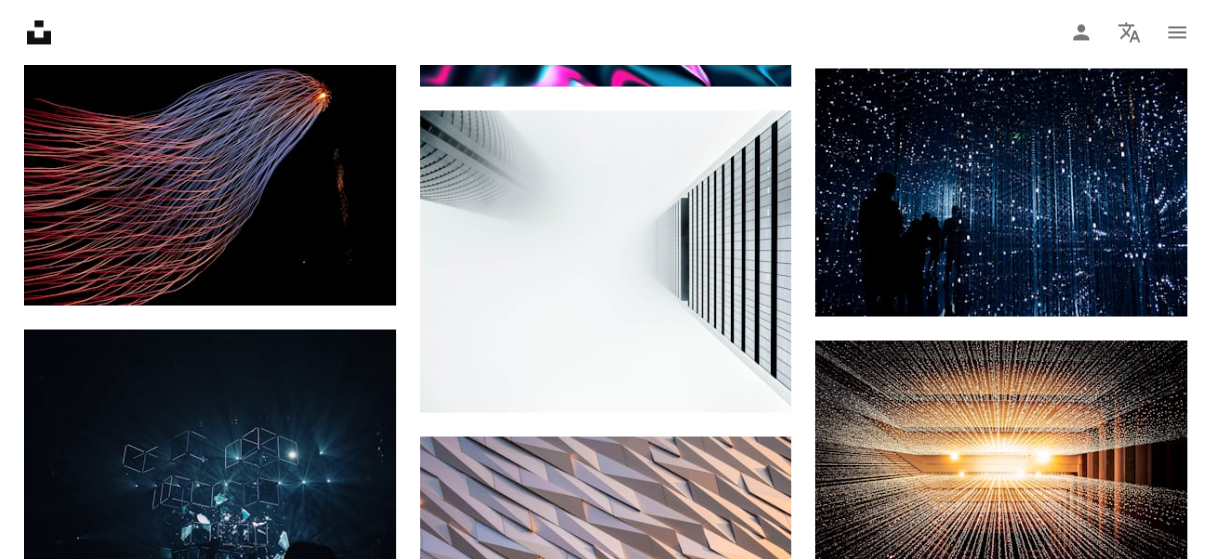 scroll, scrollTop: 1962, scrollLeft: 0, axis: vertical 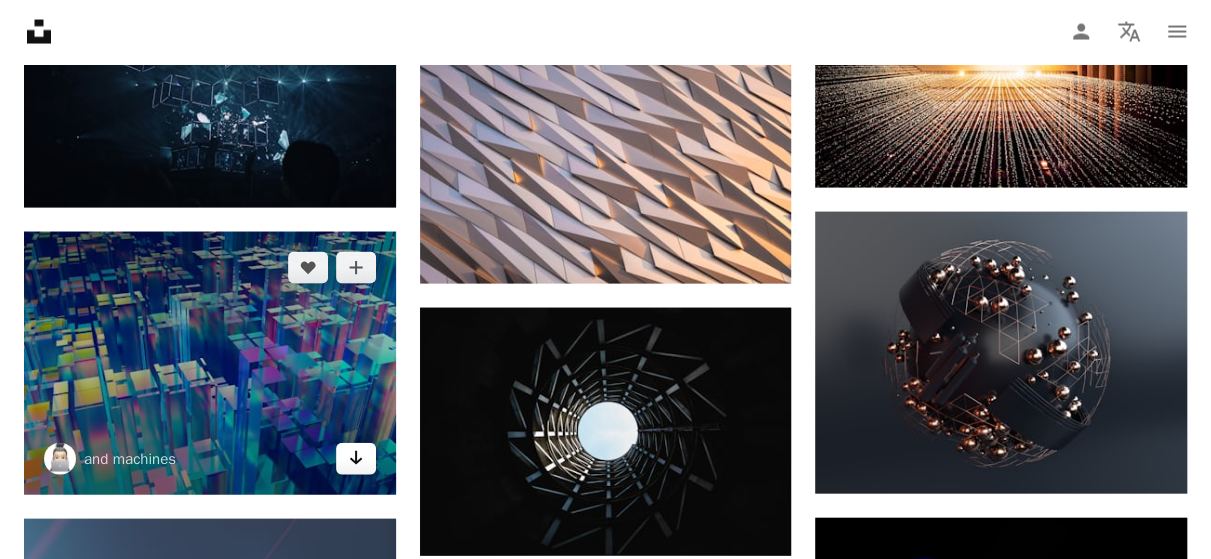 click on "Arrow pointing down" at bounding box center [356, 459] 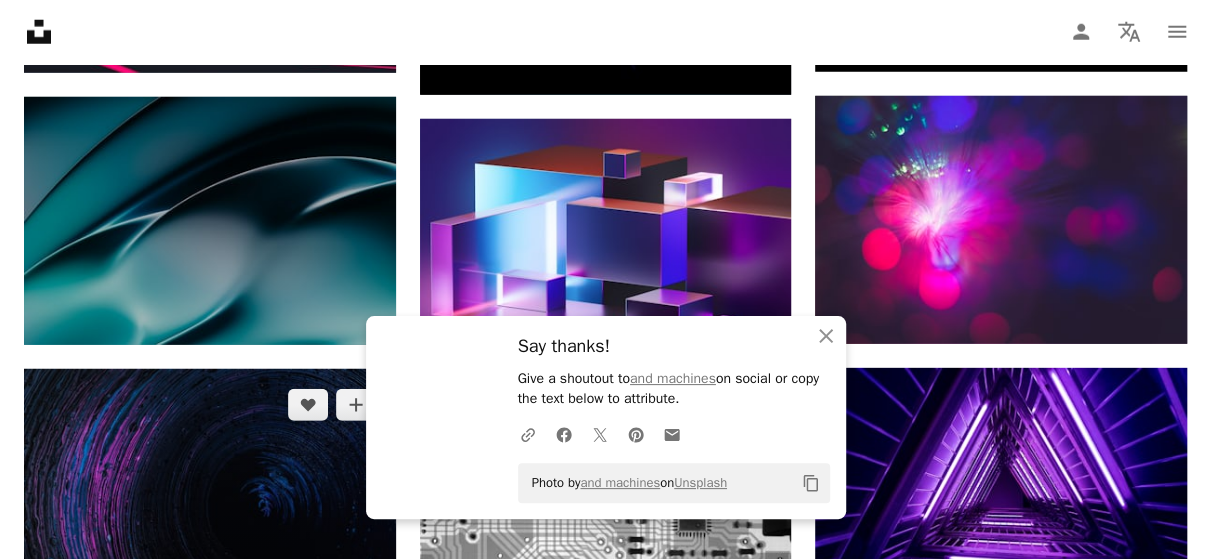 scroll, scrollTop: 2662, scrollLeft: 0, axis: vertical 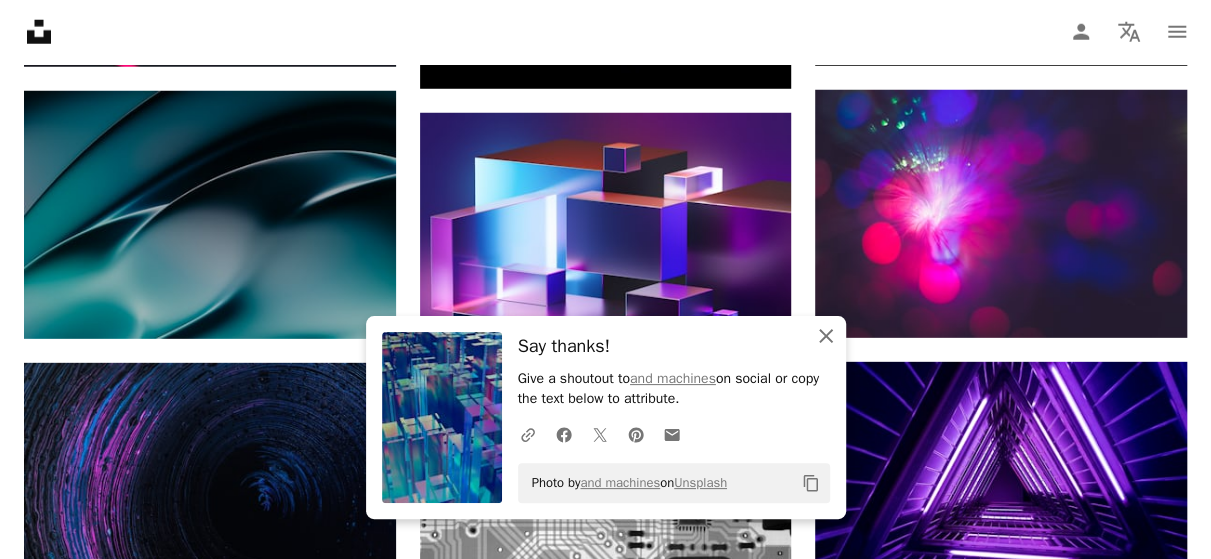 click on "An X shape" 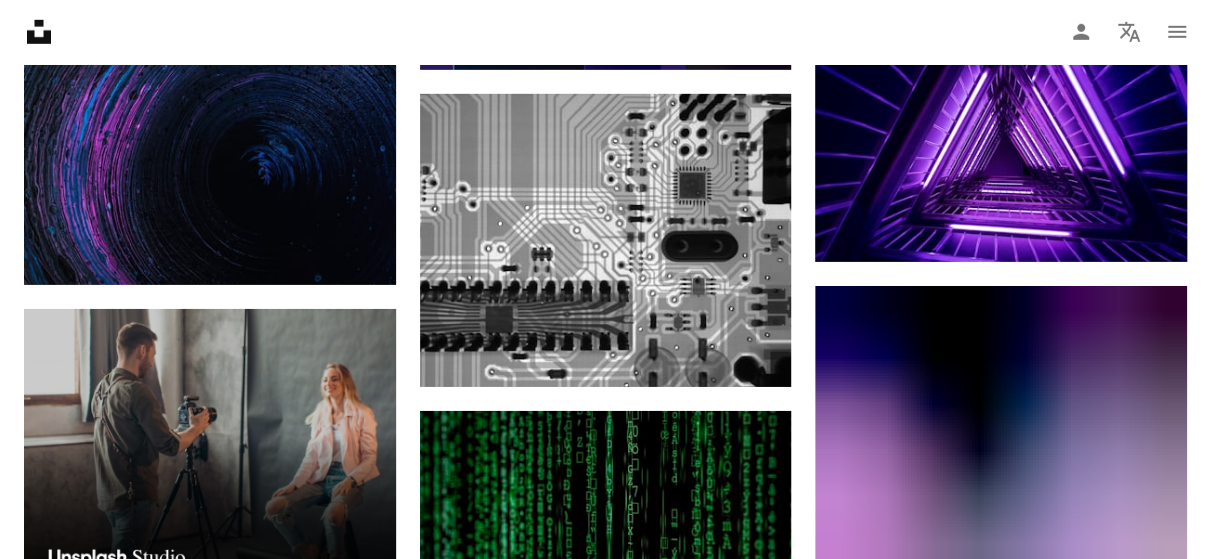 scroll, scrollTop: 2962, scrollLeft: 0, axis: vertical 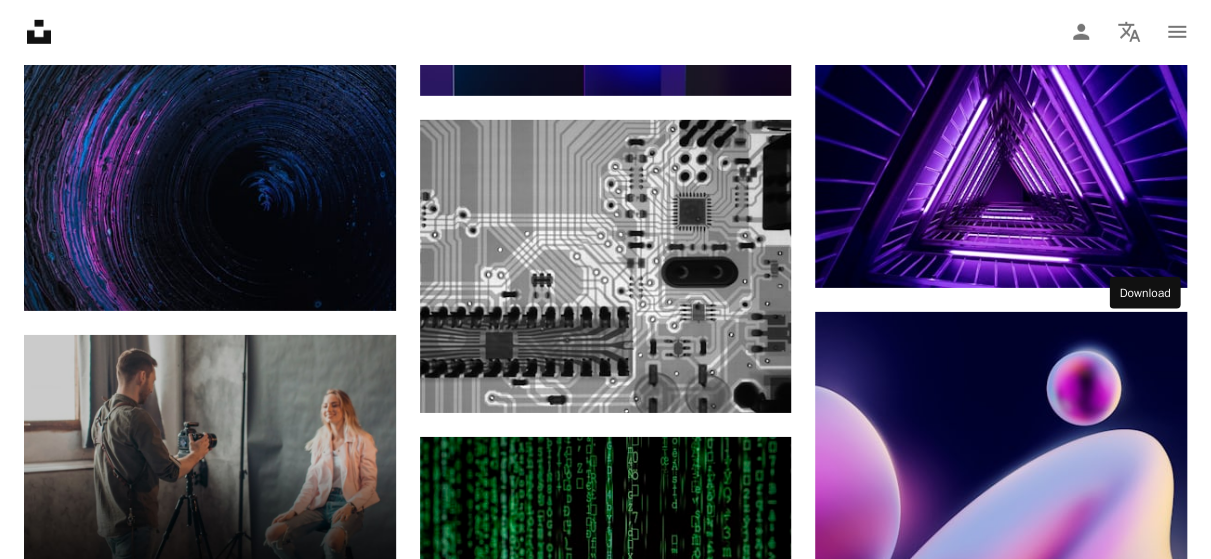 click on "Arrow pointing down" 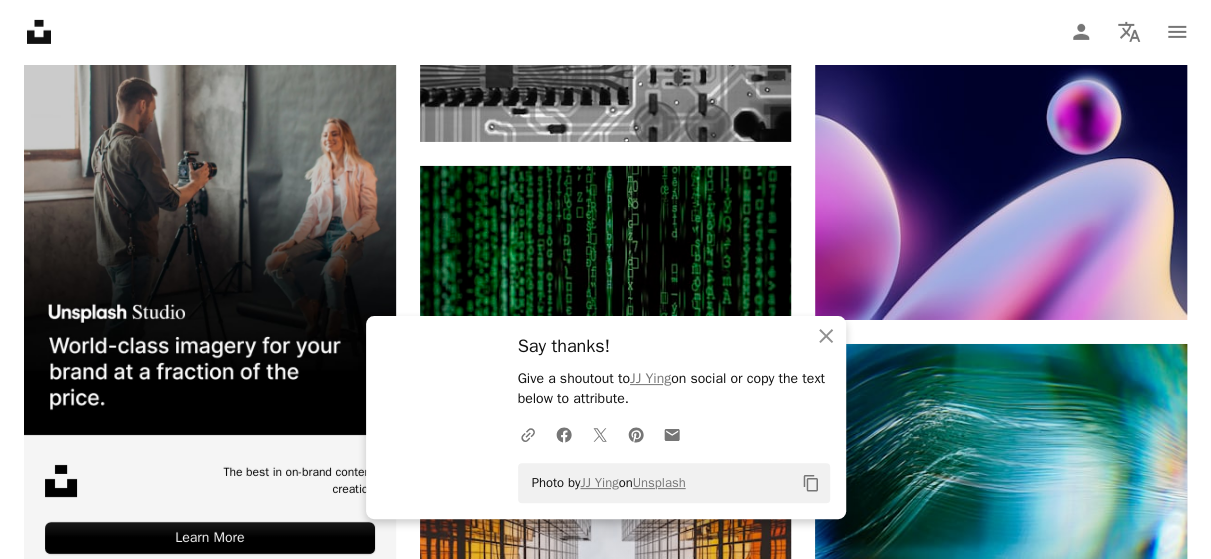 scroll, scrollTop: 3362, scrollLeft: 0, axis: vertical 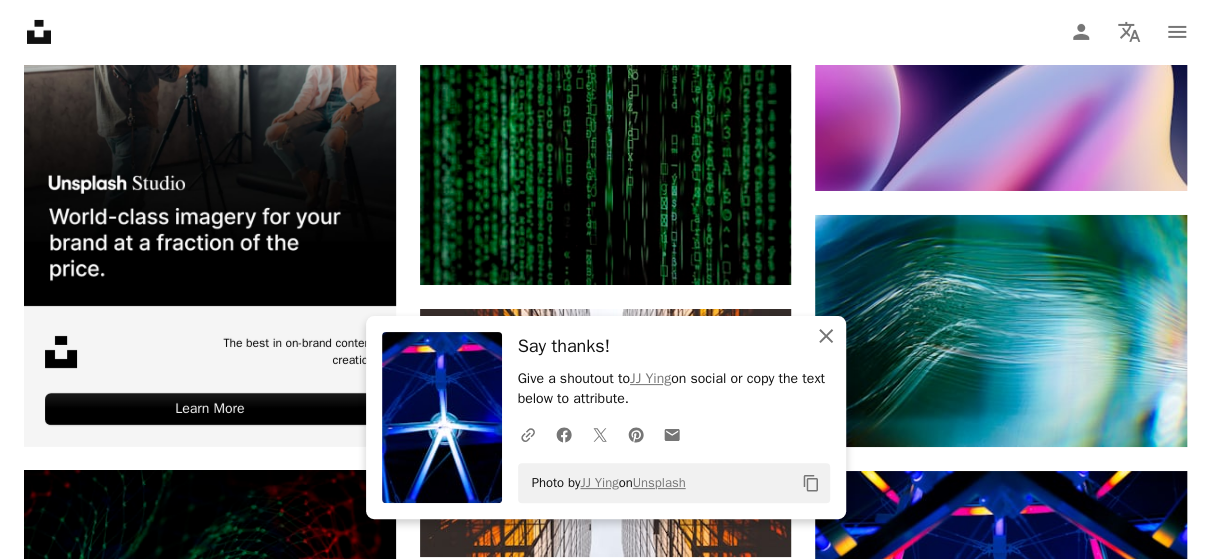 click 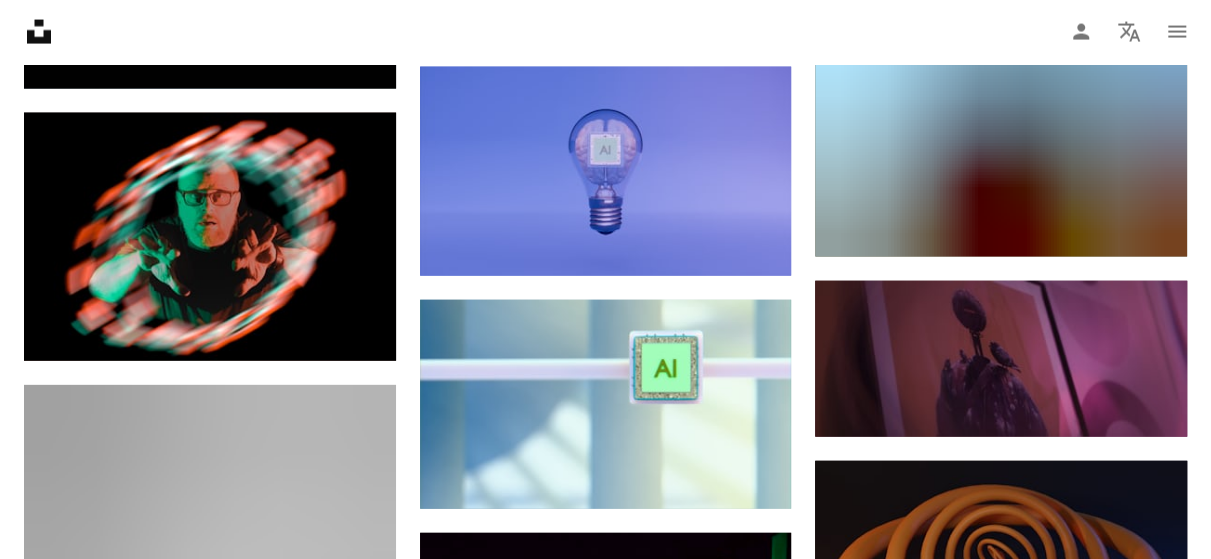 scroll, scrollTop: 20062, scrollLeft: 0, axis: vertical 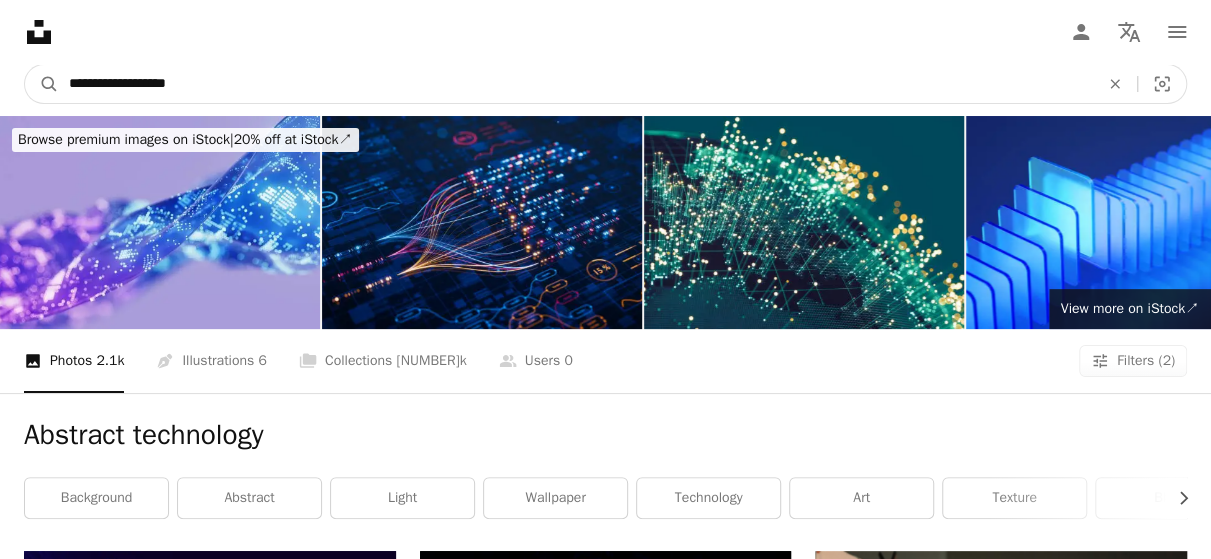 click on "**********" at bounding box center [576, 84] 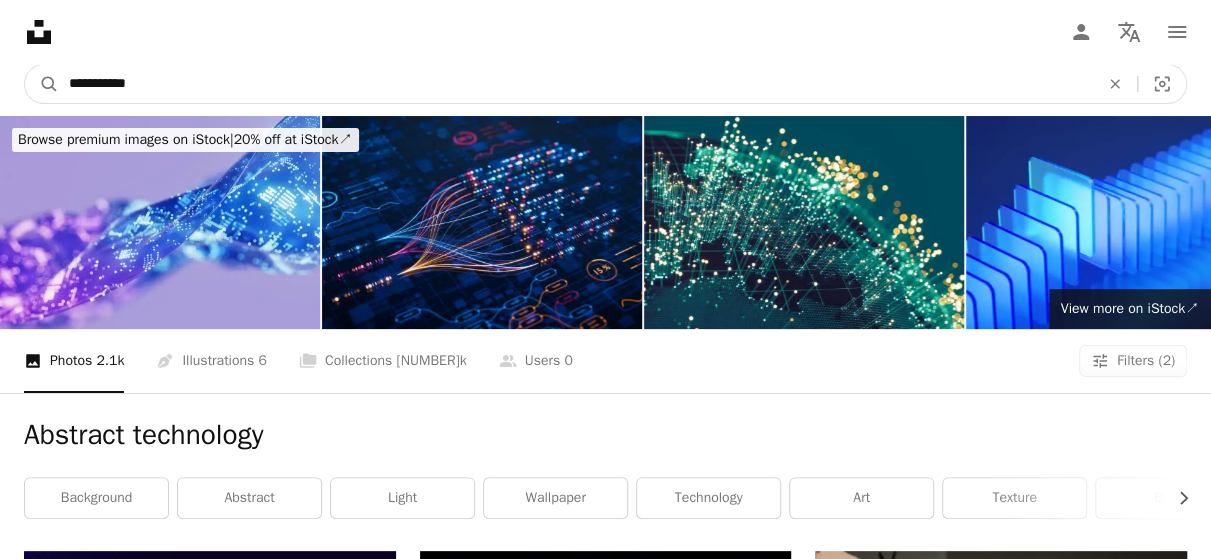 type on "**********" 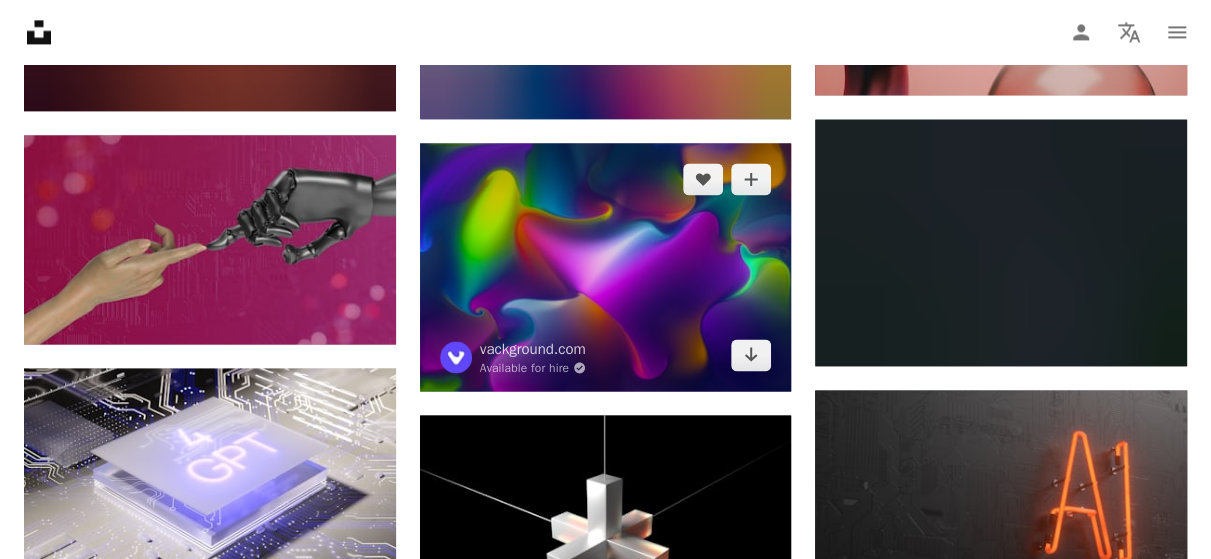 scroll, scrollTop: 1400, scrollLeft: 0, axis: vertical 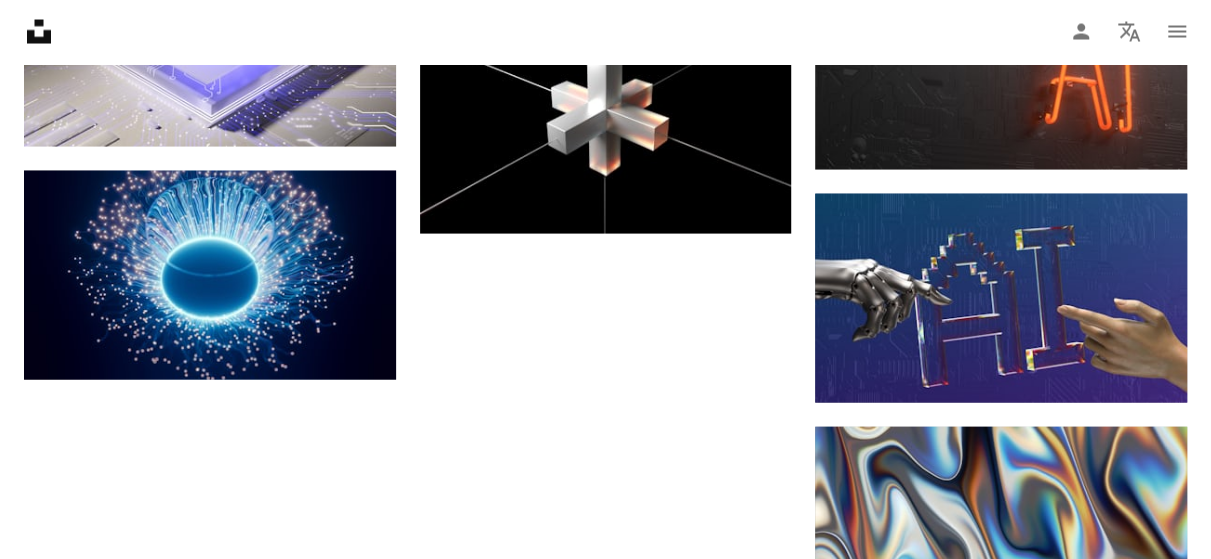 click on "Load more" at bounding box center (605, 1042) 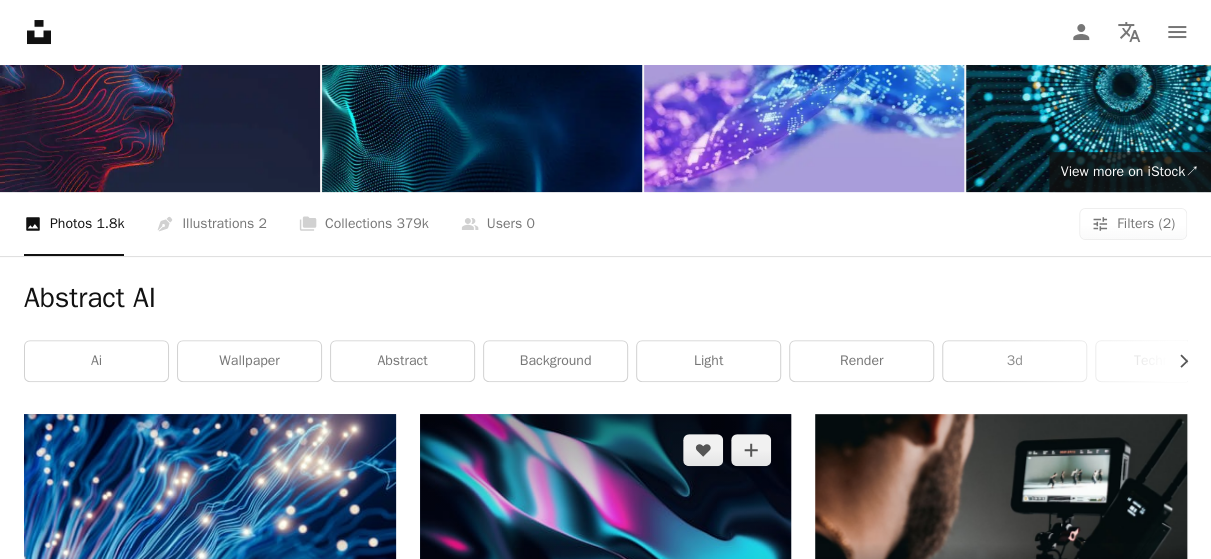 scroll, scrollTop: 200, scrollLeft: 0, axis: vertical 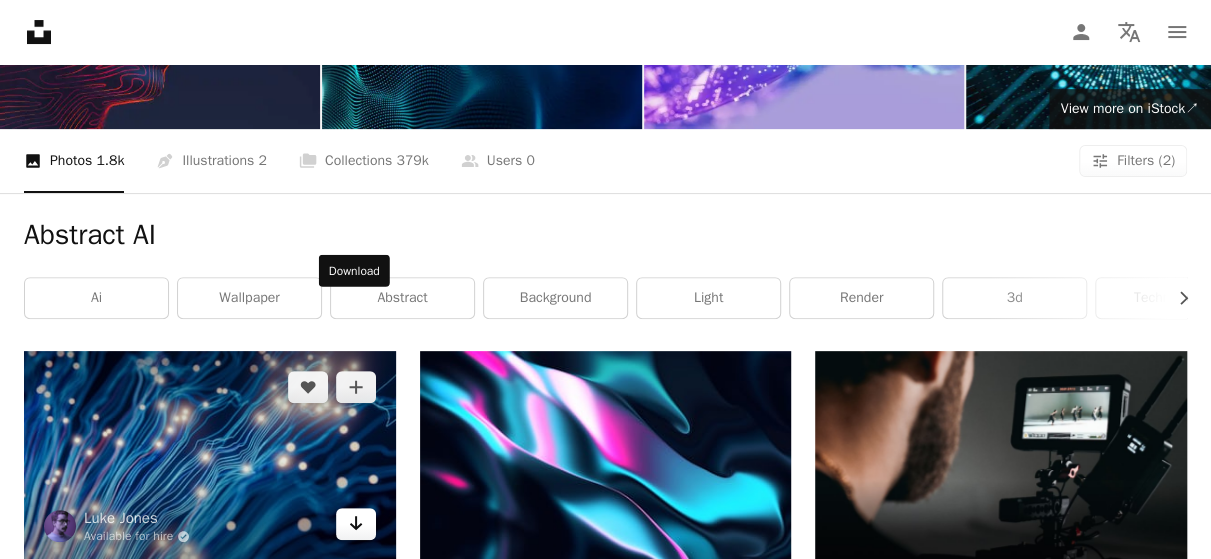 click on "Arrow pointing down" 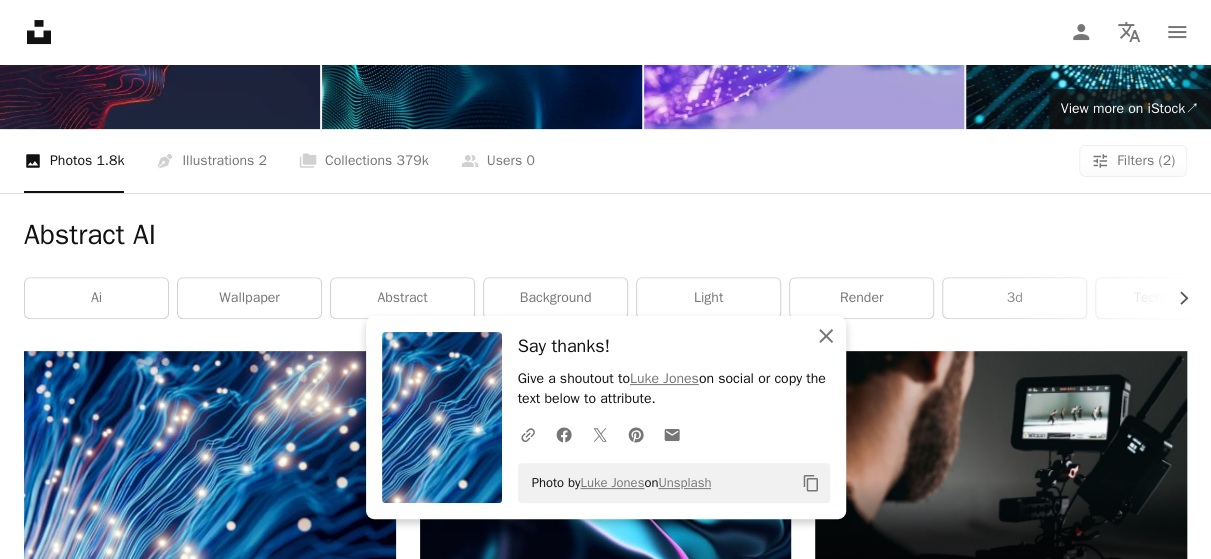 click on "An X shape" 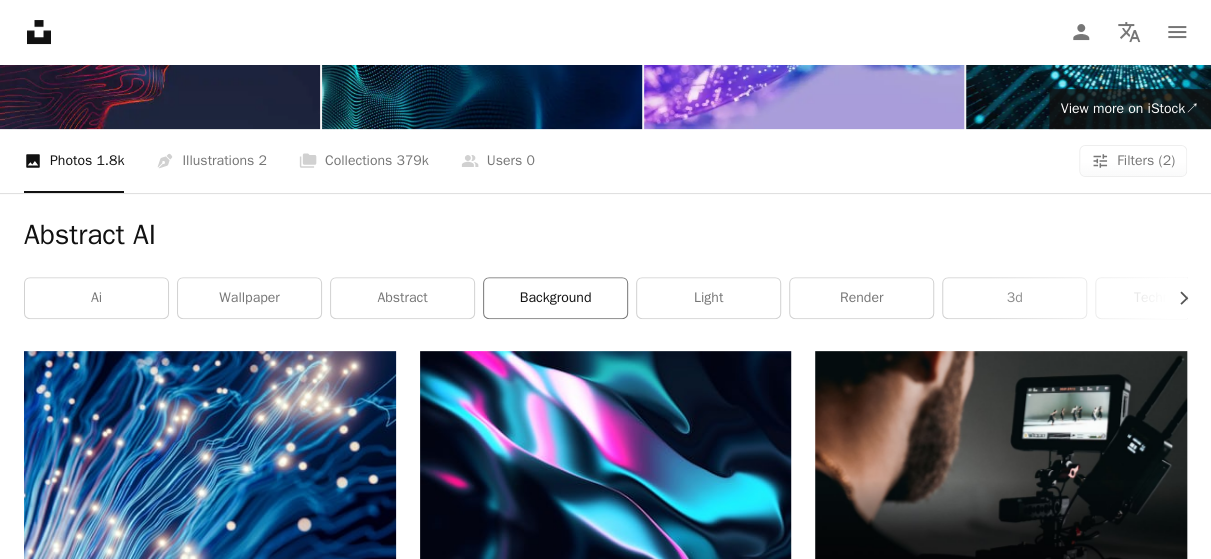 click on "background" at bounding box center [555, 298] 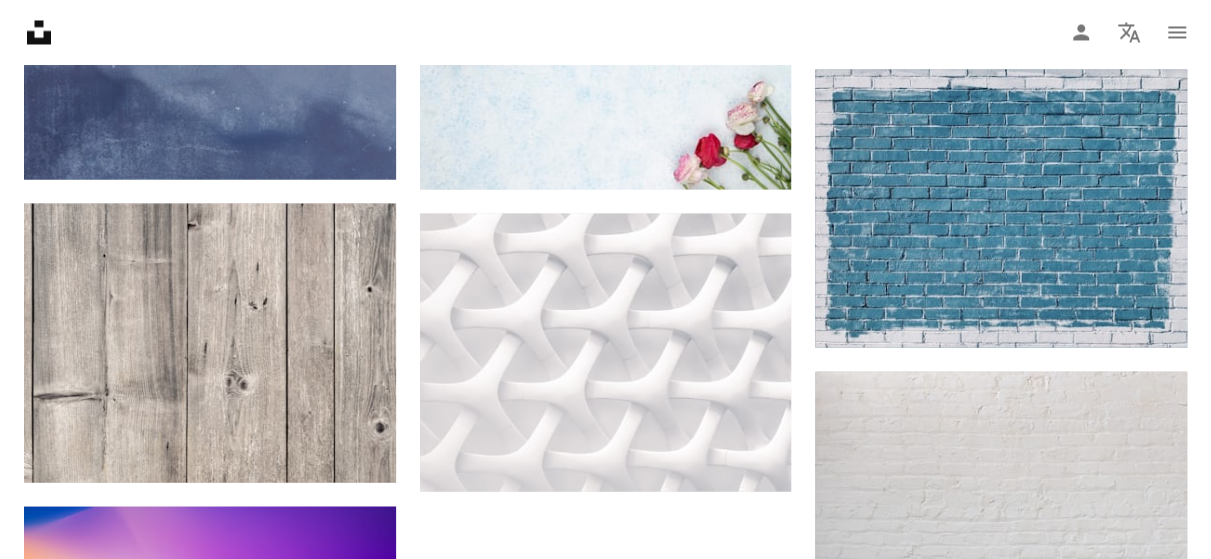 scroll, scrollTop: 2100, scrollLeft: 0, axis: vertical 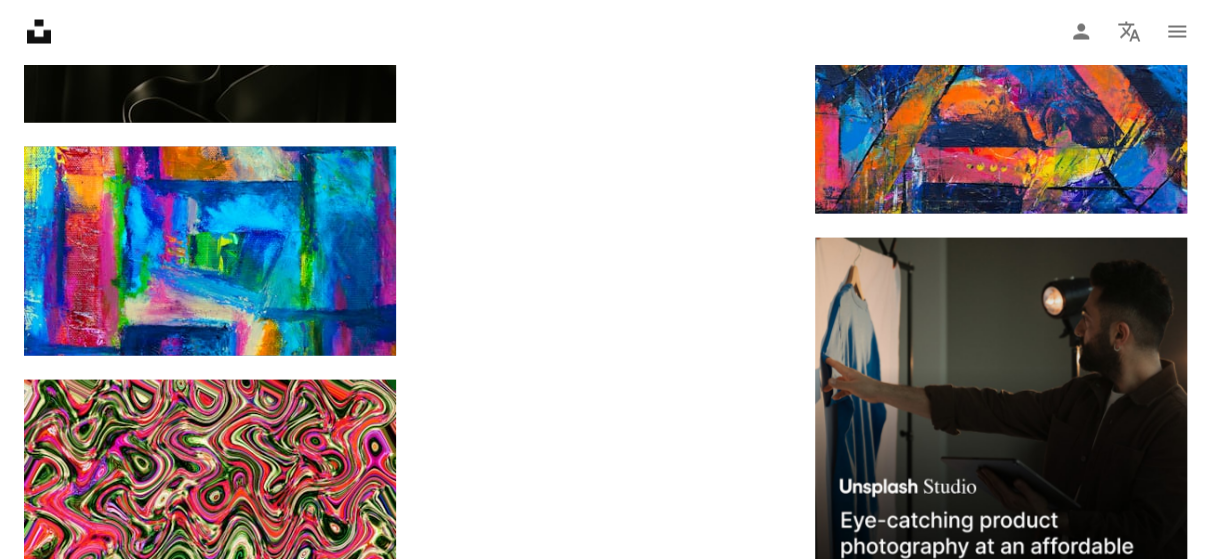 click on "Load more" at bounding box center [605, 1334] 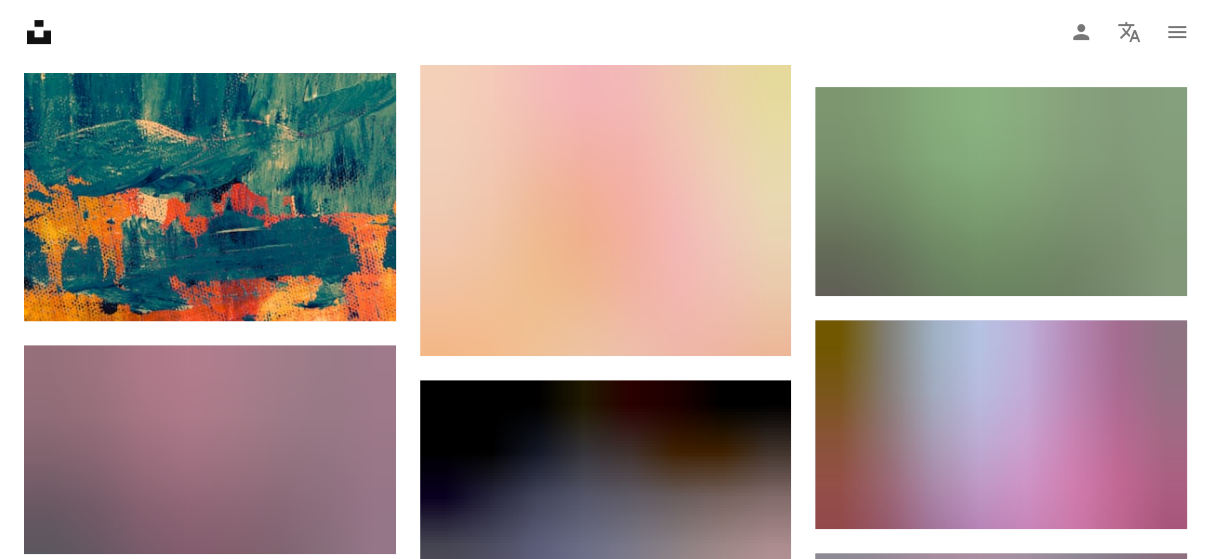 scroll, scrollTop: 0, scrollLeft: 0, axis: both 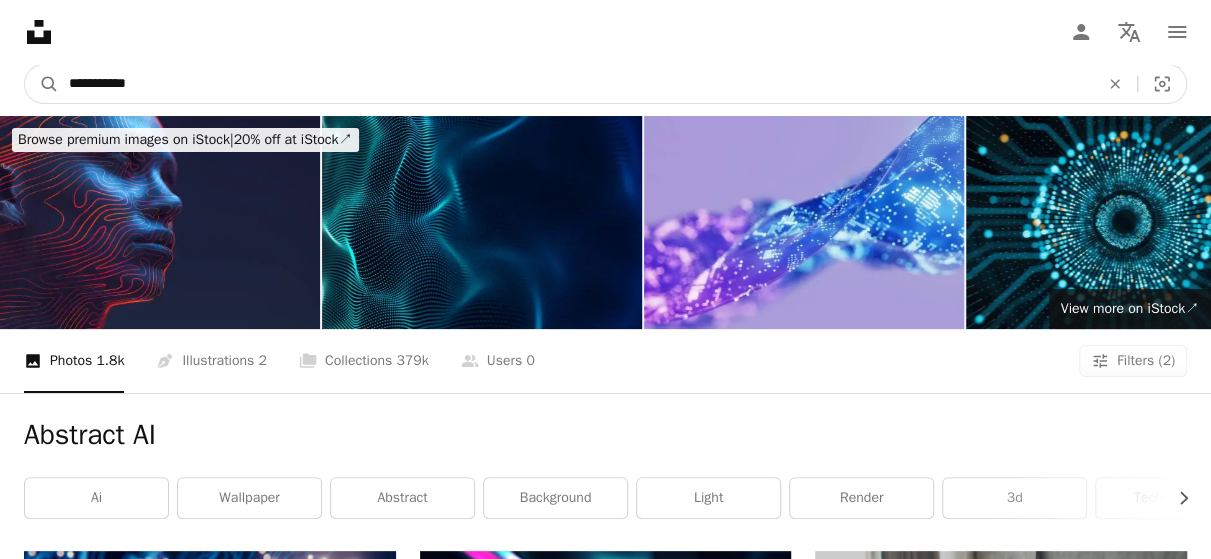 click on "**********" at bounding box center [576, 84] 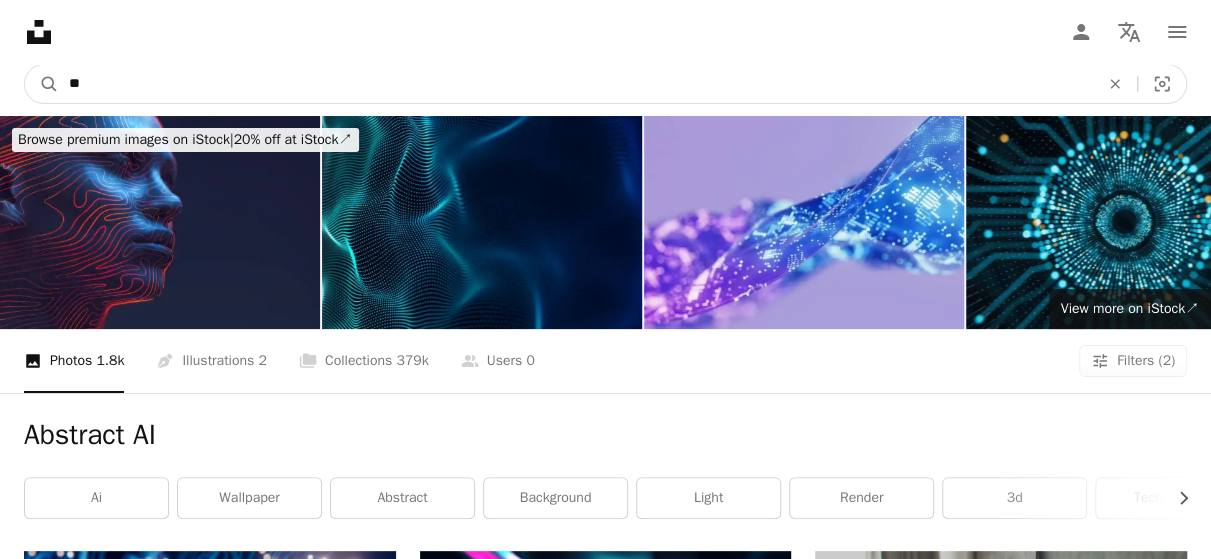 click on "A magnifying glass" at bounding box center (42, 84) 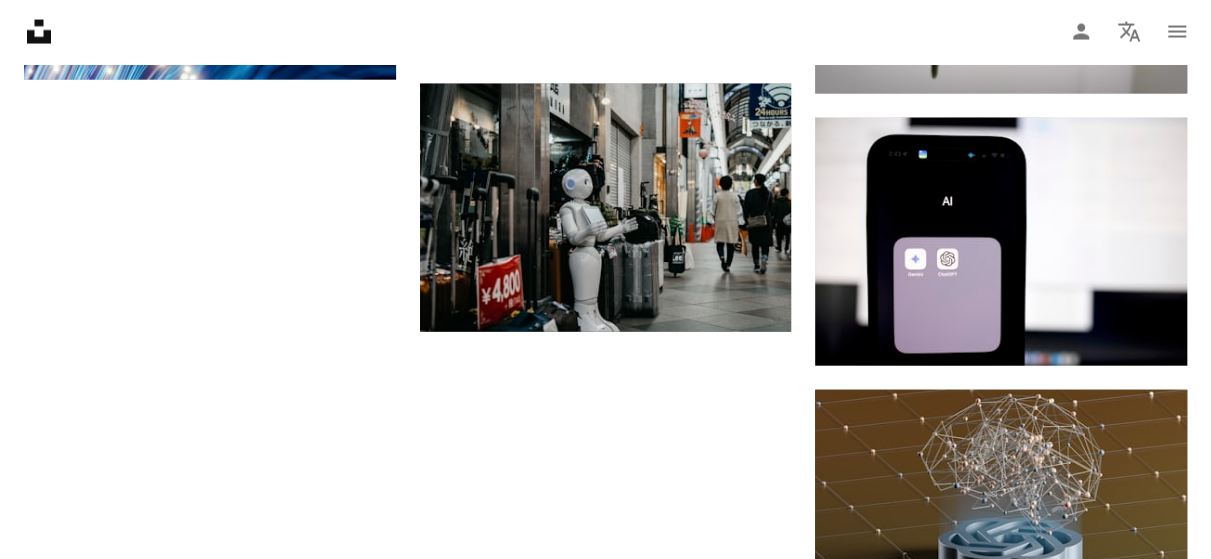 scroll, scrollTop: 1990, scrollLeft: 0, axis: vertical 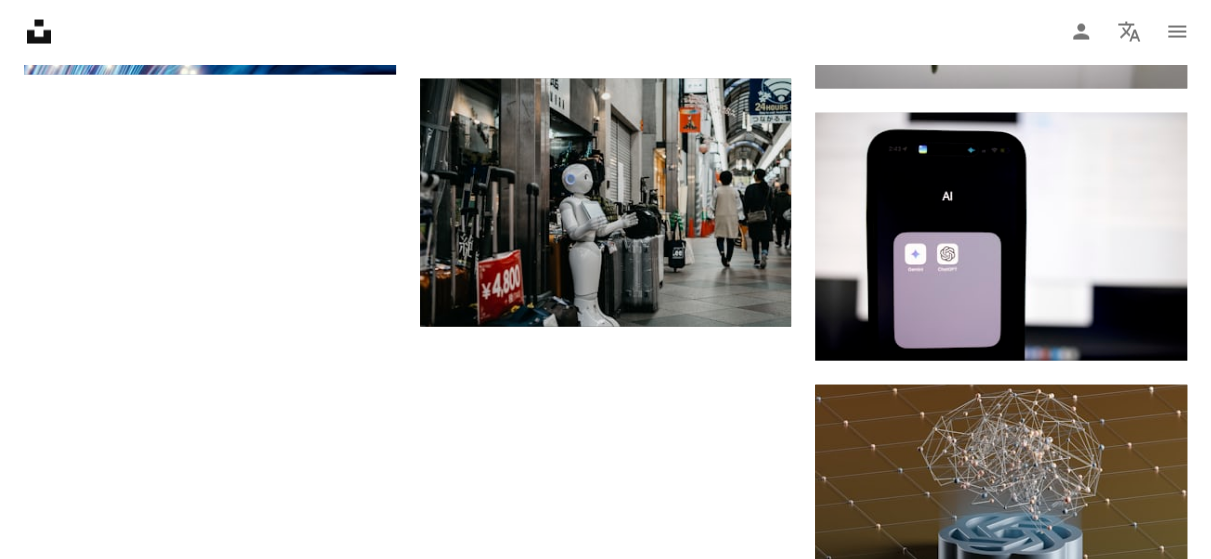 click on "Load more" at bounding box center [605, 907] 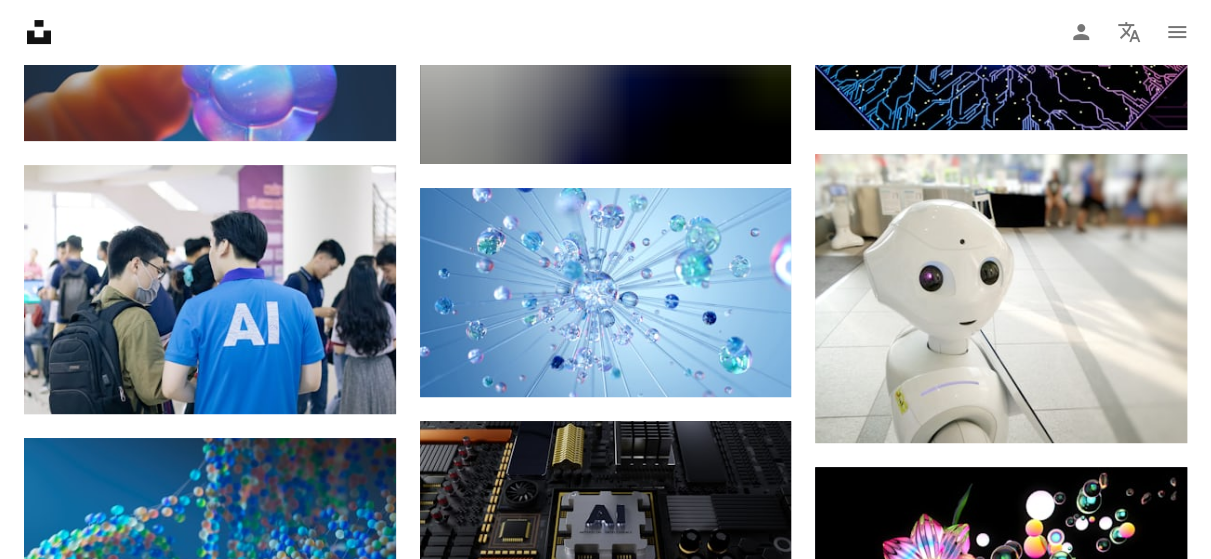 scroll, scrollTop: 11390, scrollLeft: 0, axis: vertical 